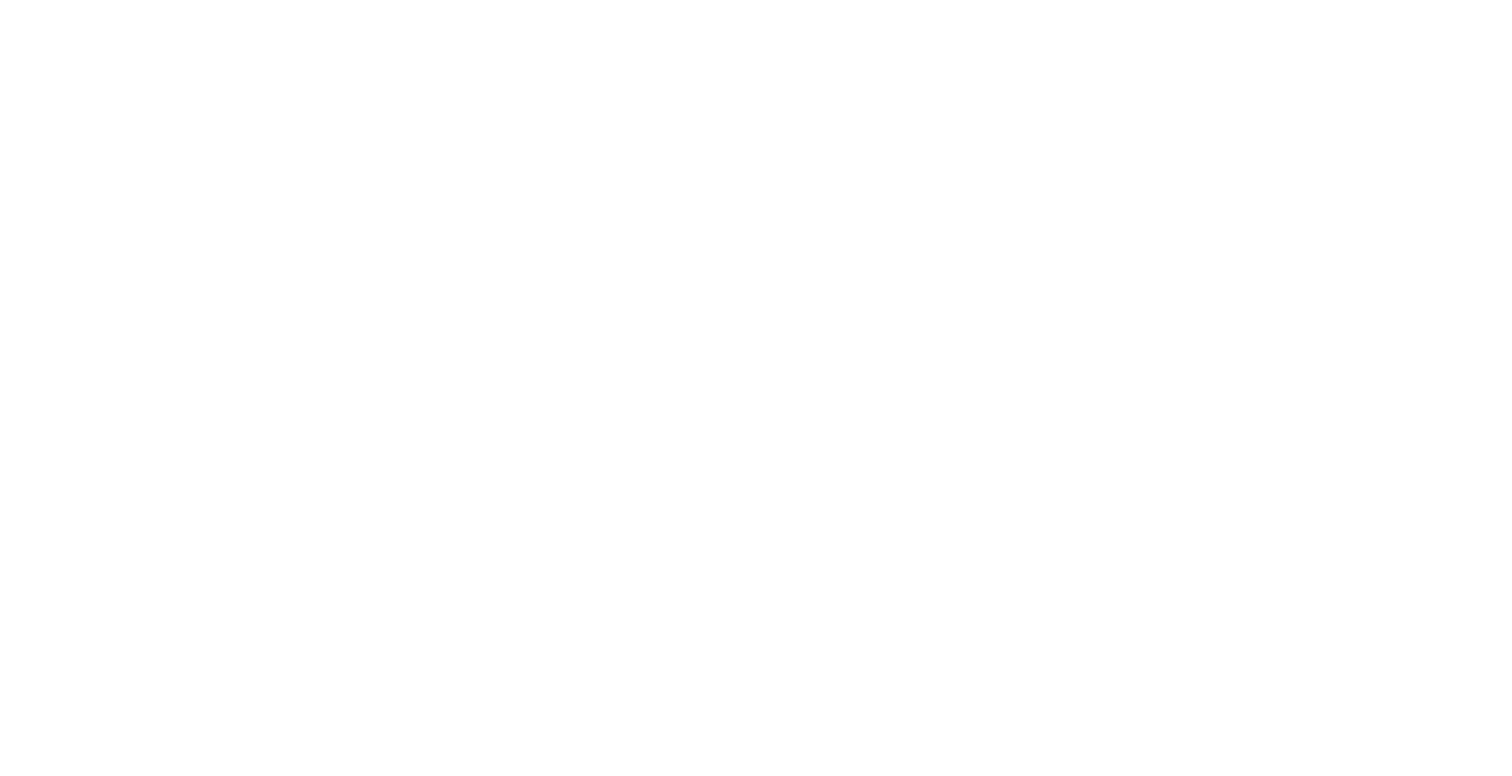 scroll, scrollTop: 0, scrollLeft: 0, axis: both 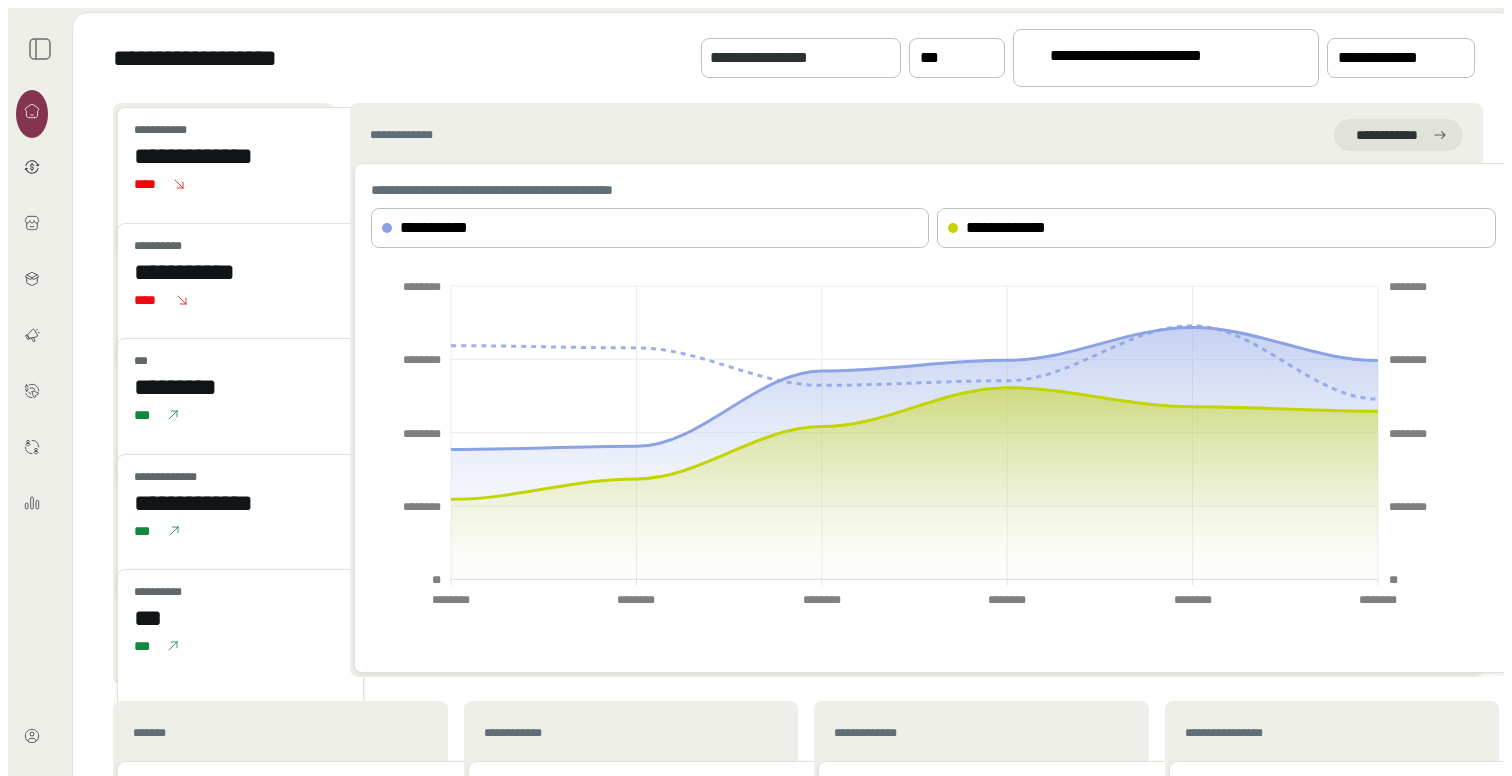 click at bounding box center (40, 420) 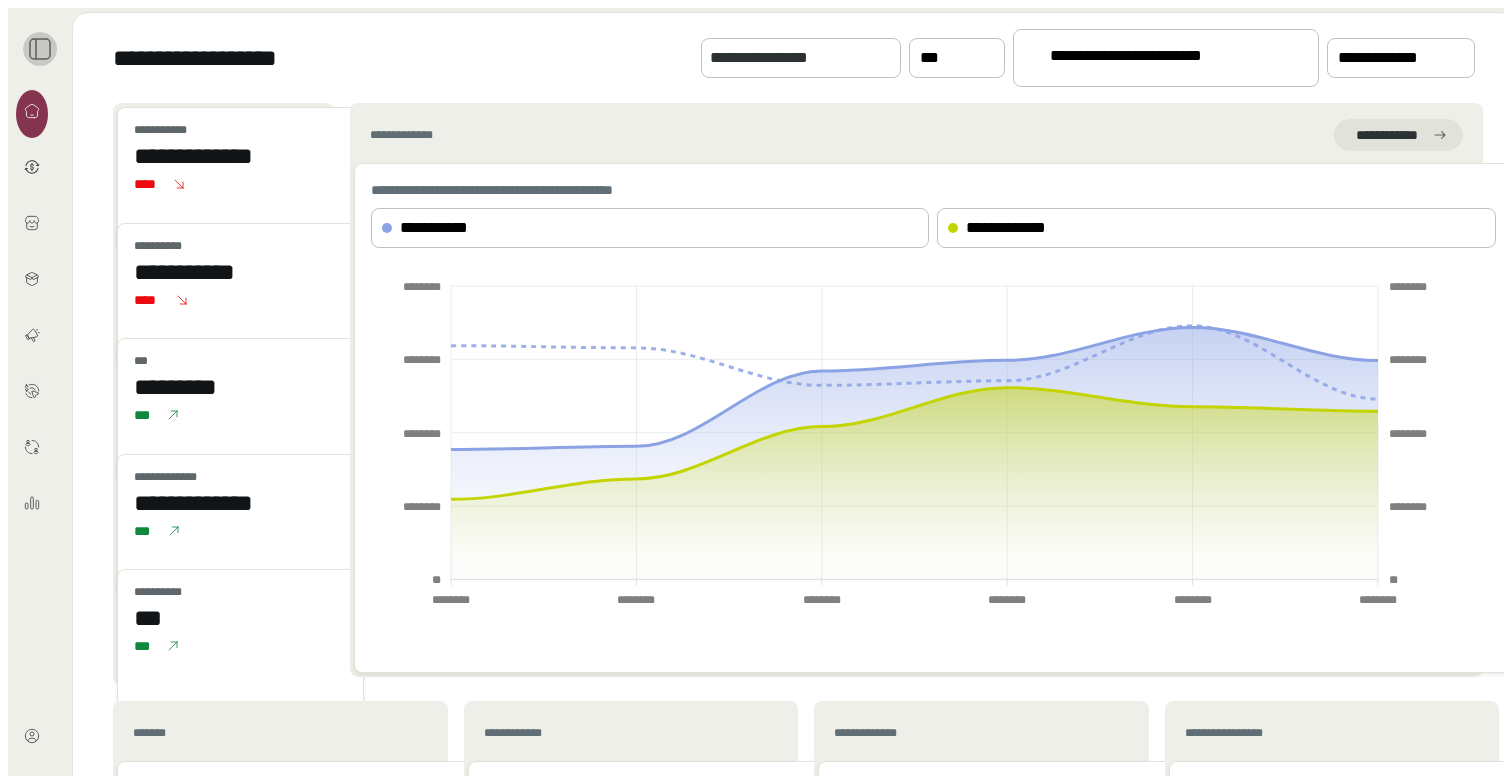 click at bounding box center [40, 49] 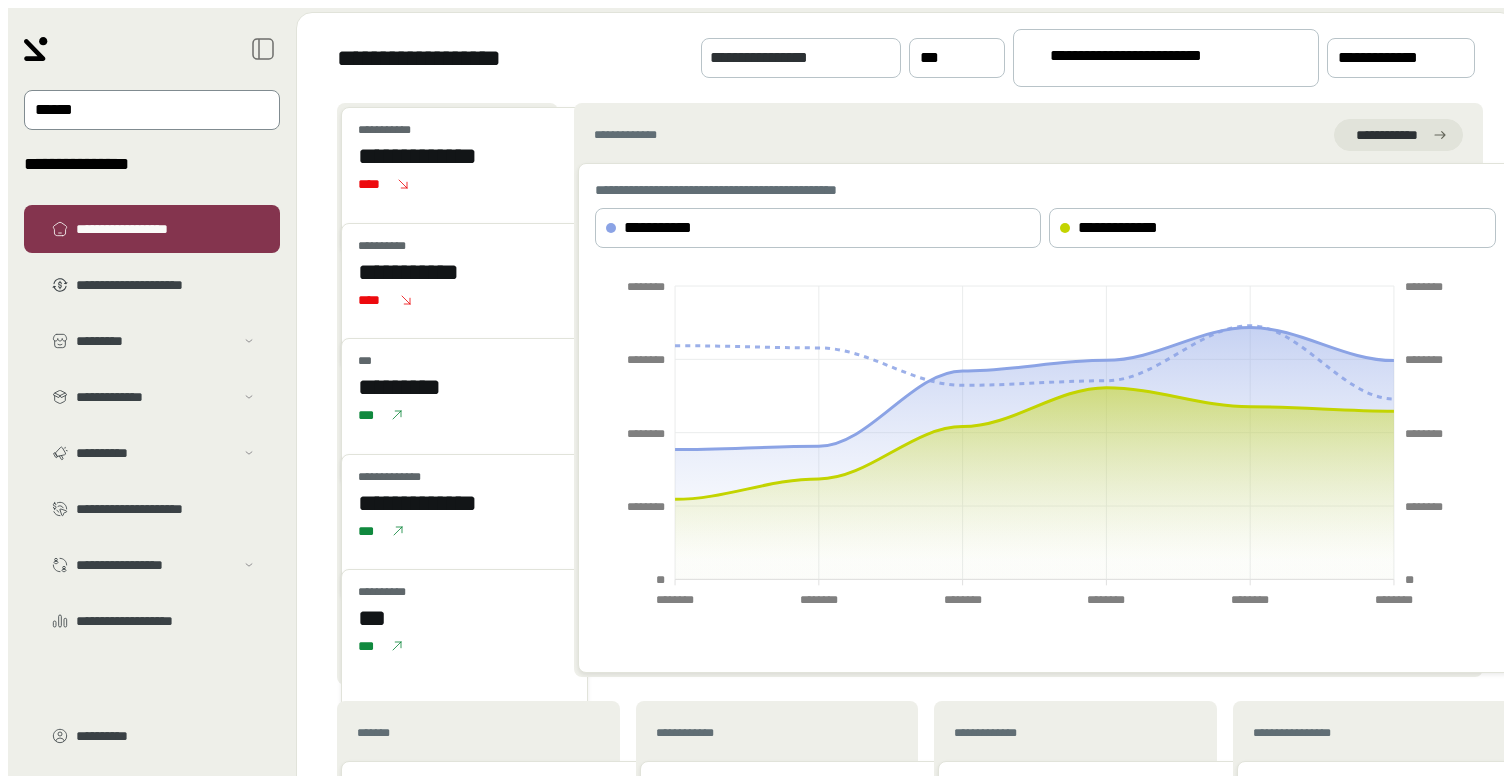 click on "••••••" at bounding box center (138, 110) 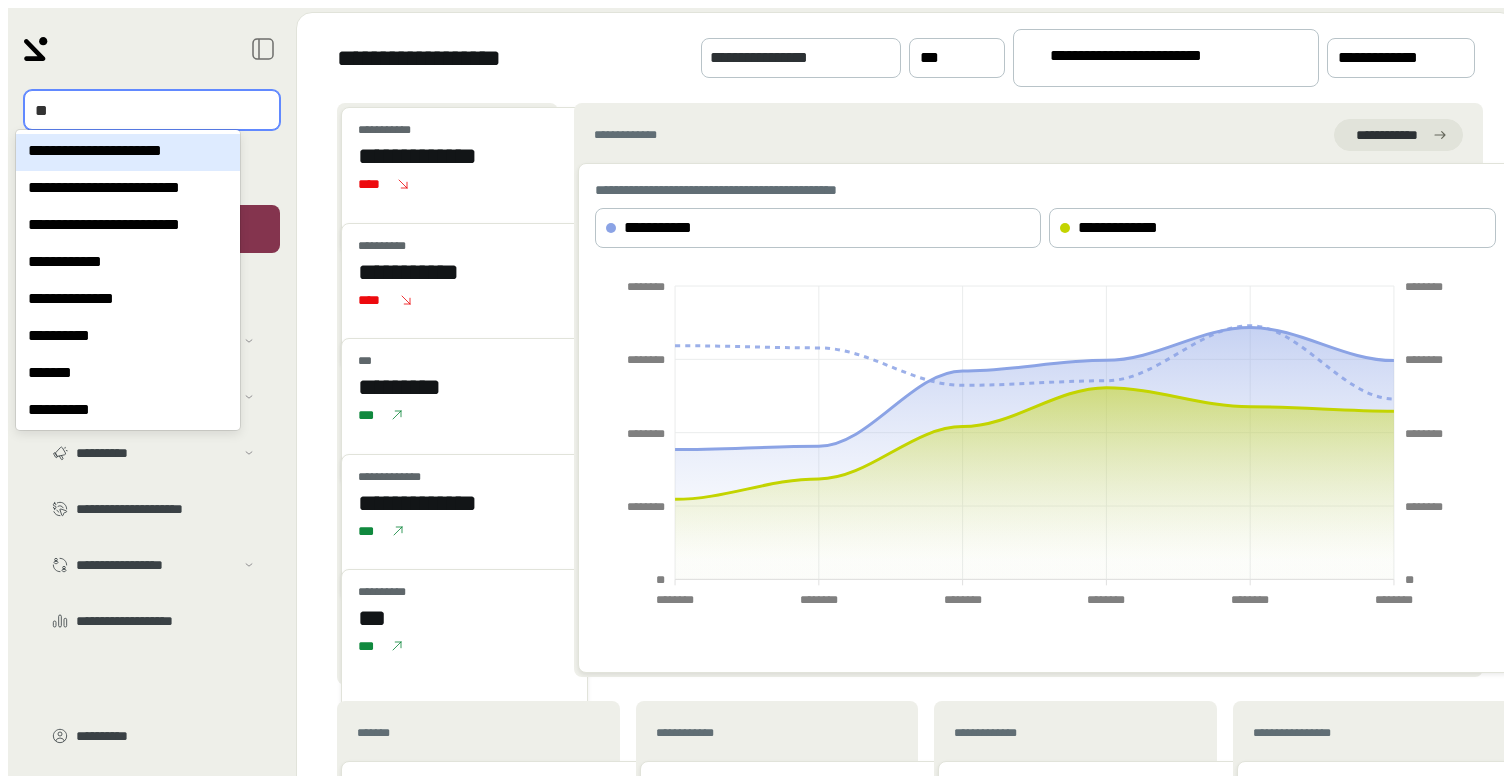 type on "•••" 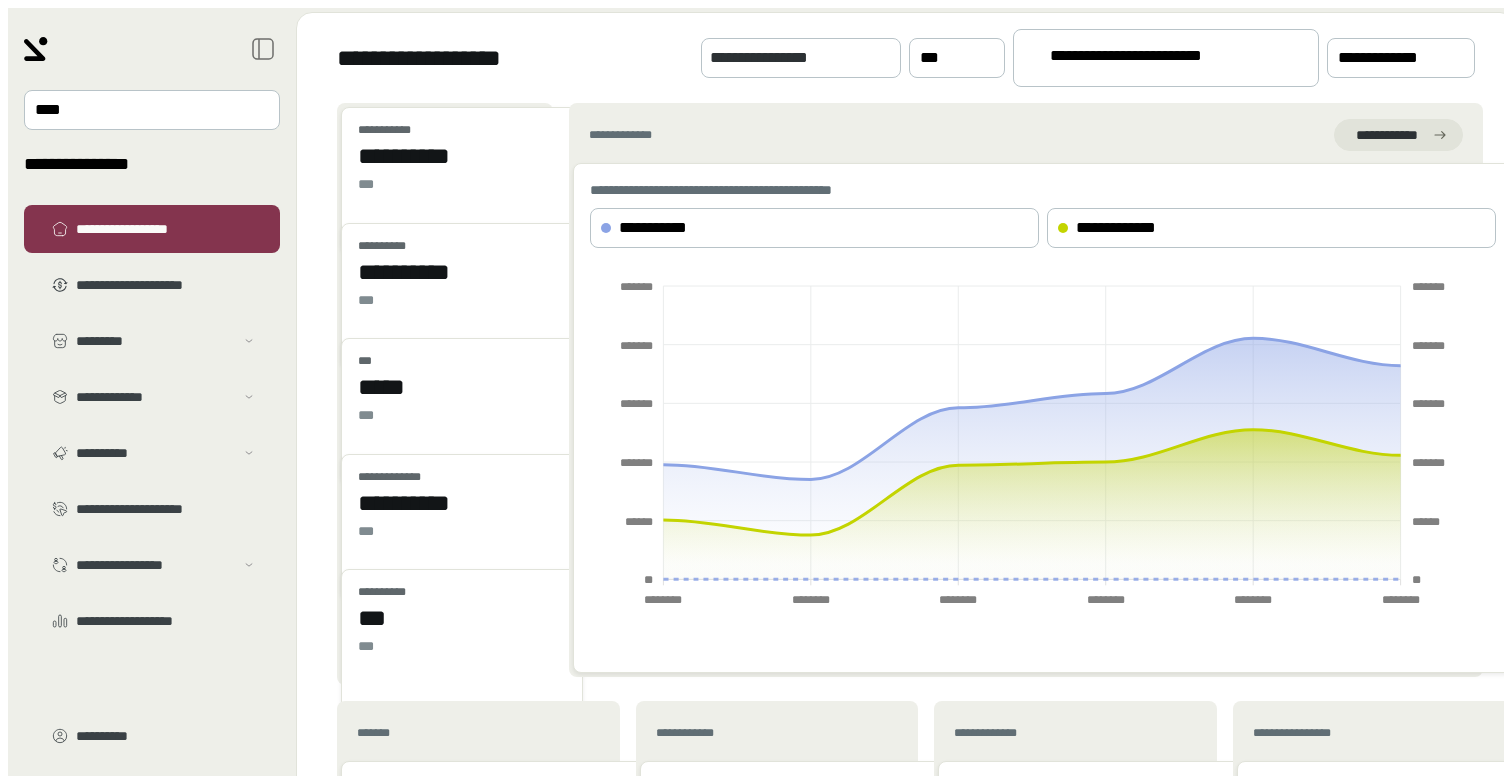 click on "•••••••••••••••••• •••••••••••••••• ••• ••••••••••• • ••••••••••• •••••••••••••" at bounding box center [906, 58] 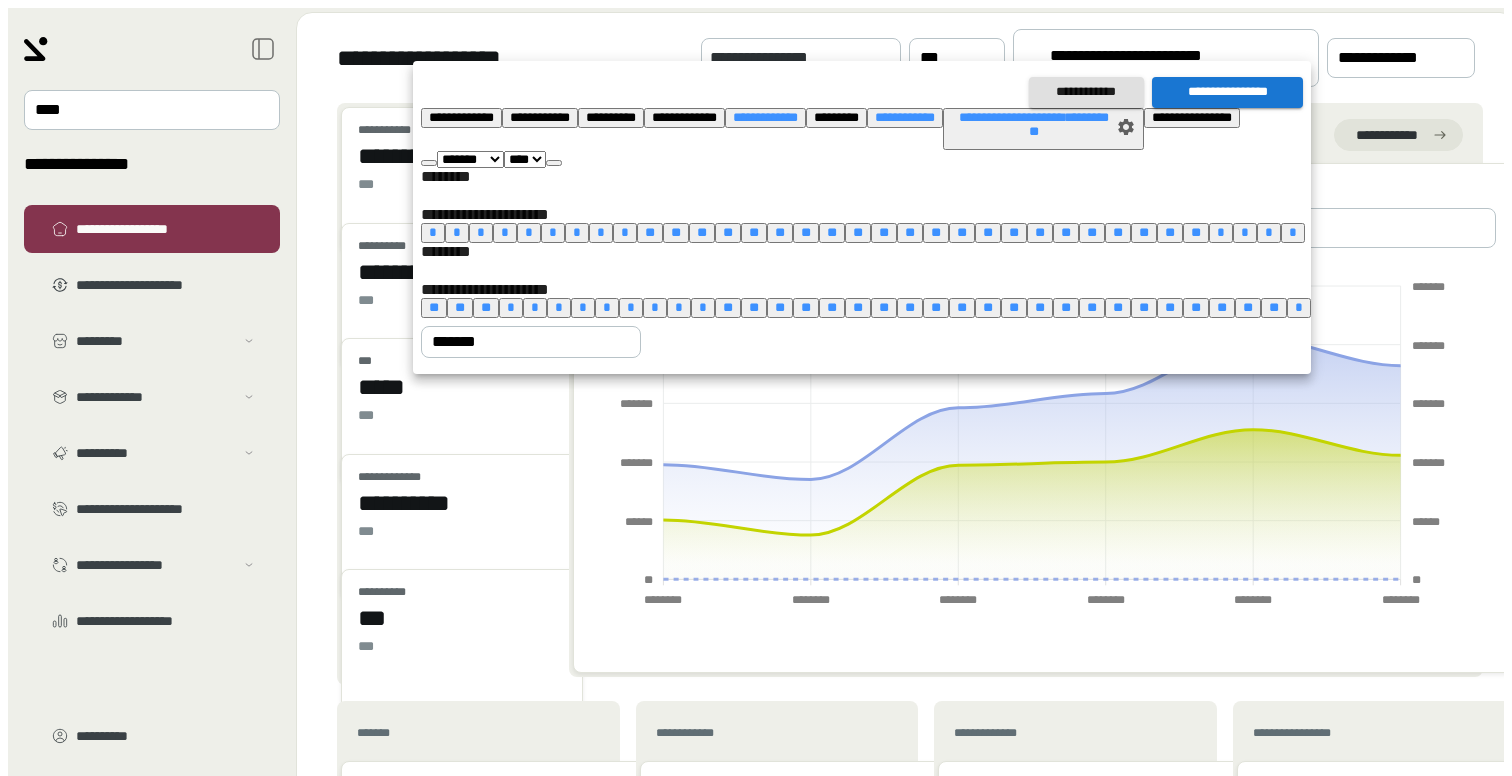 click on "••••••••••" at bounding box center (461, 117) 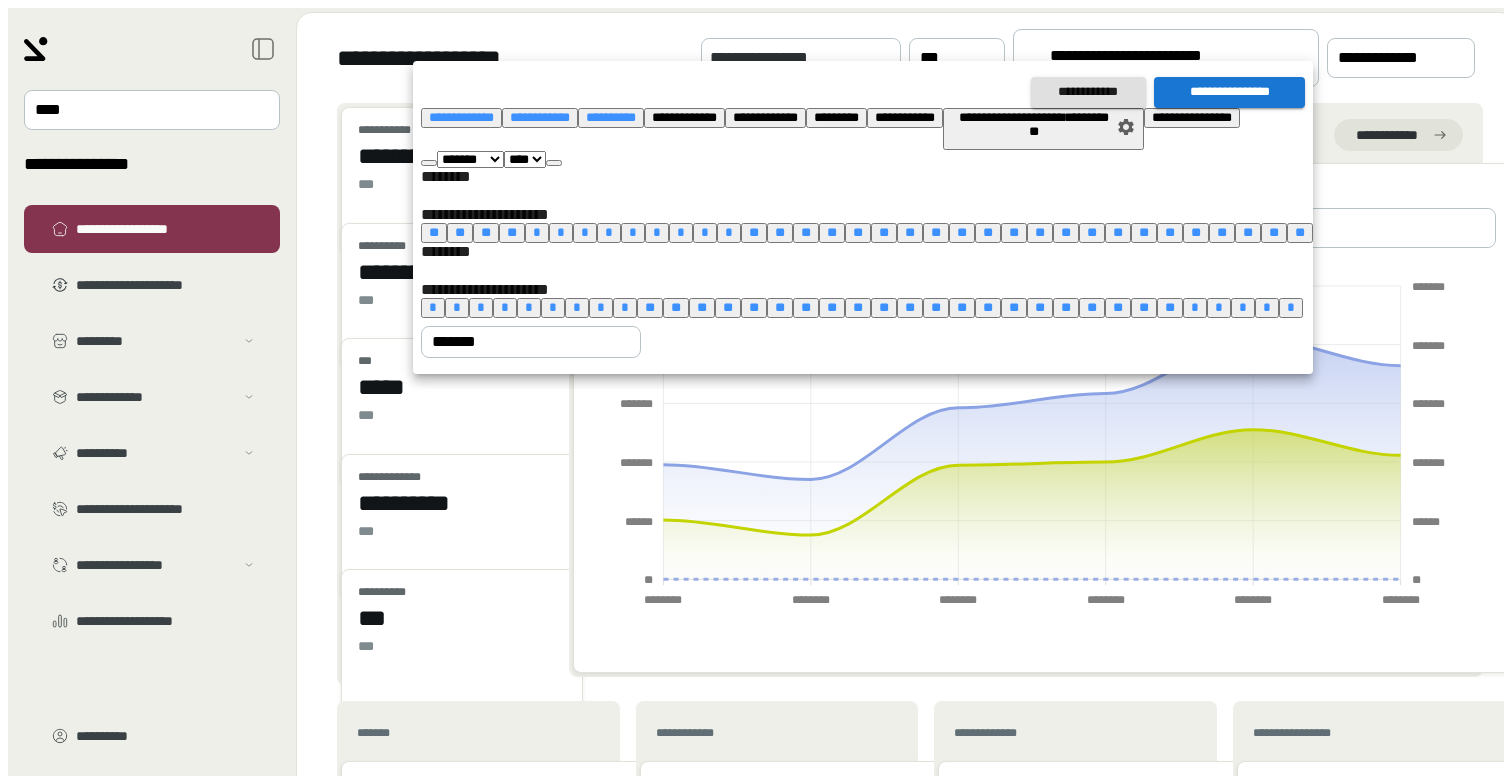 click on "••••••••••••••••" at bounding box center [1229, 92] 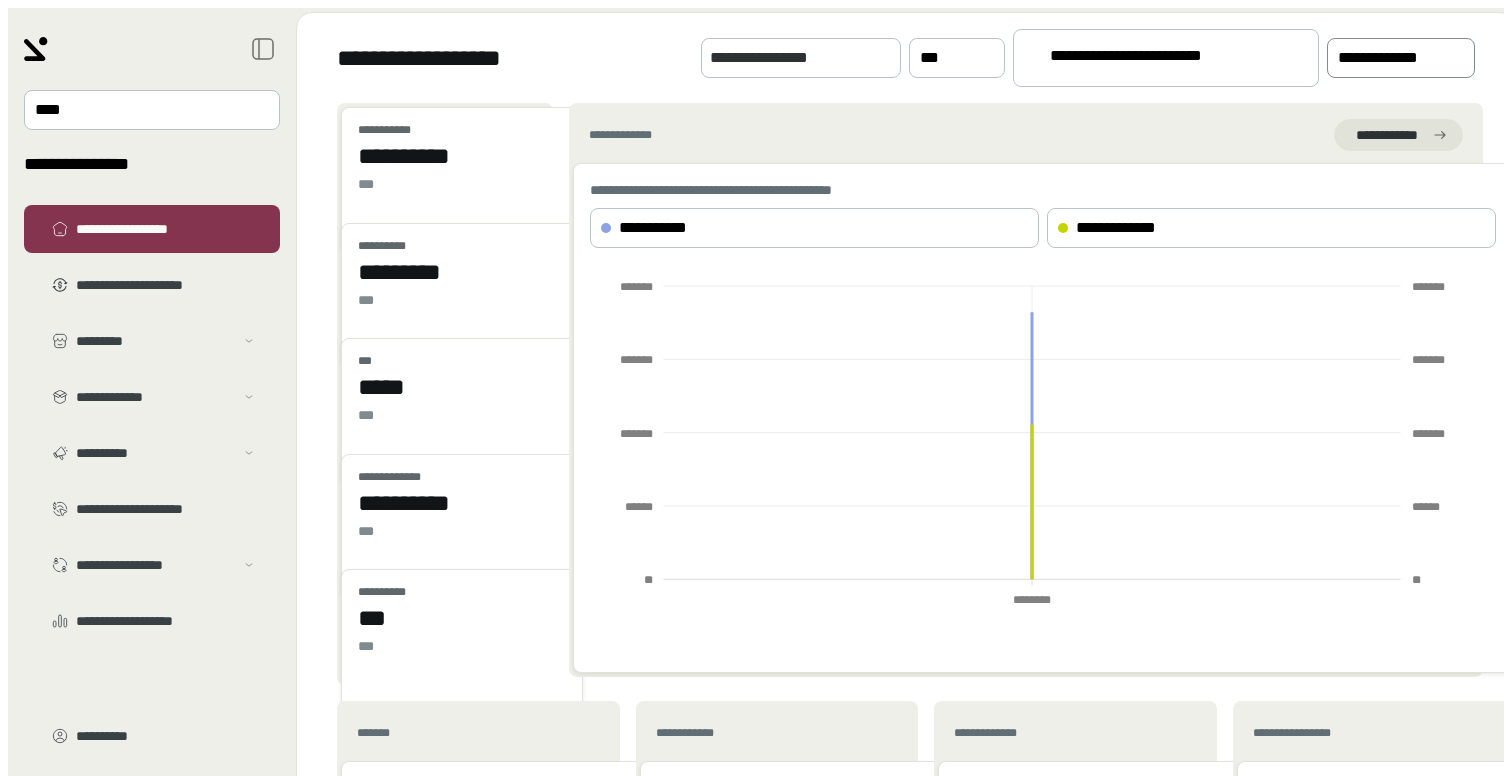 click on "•••••••••••••" at bounding box center (1387, 58) 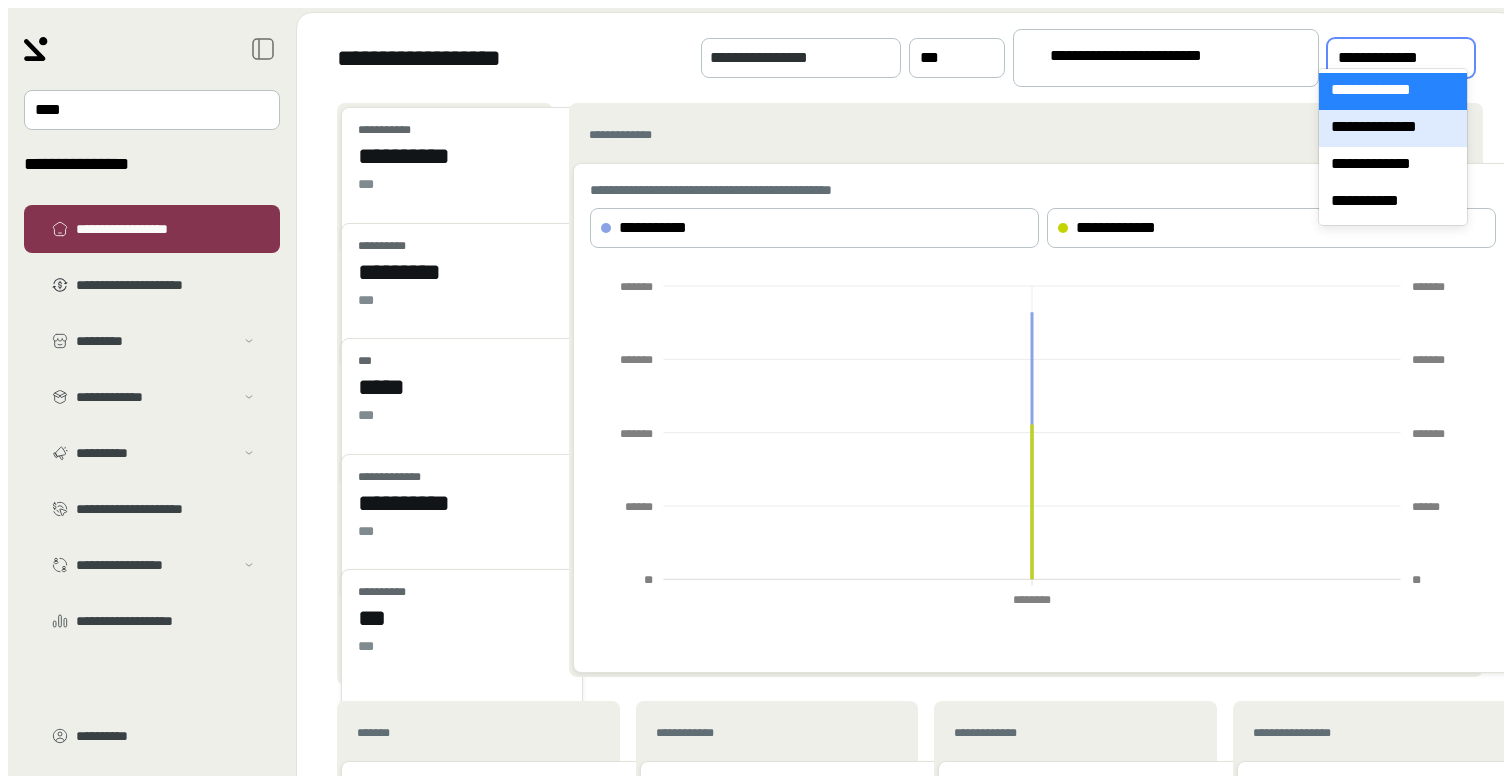 click on "••••••••••••••" at bounding box center (1393, 128) 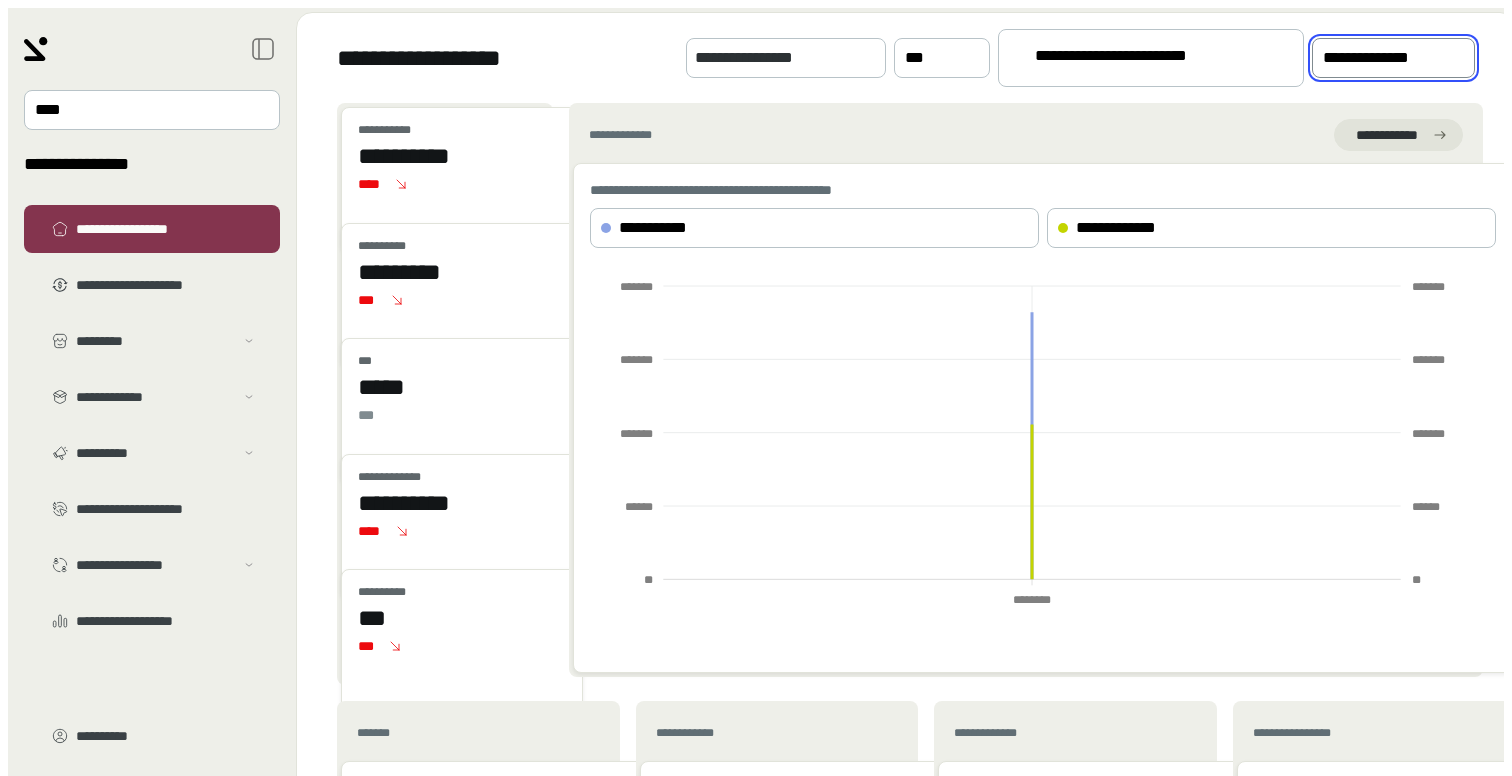 click on "••••••••••••••" at bounding box center [1379, 58] 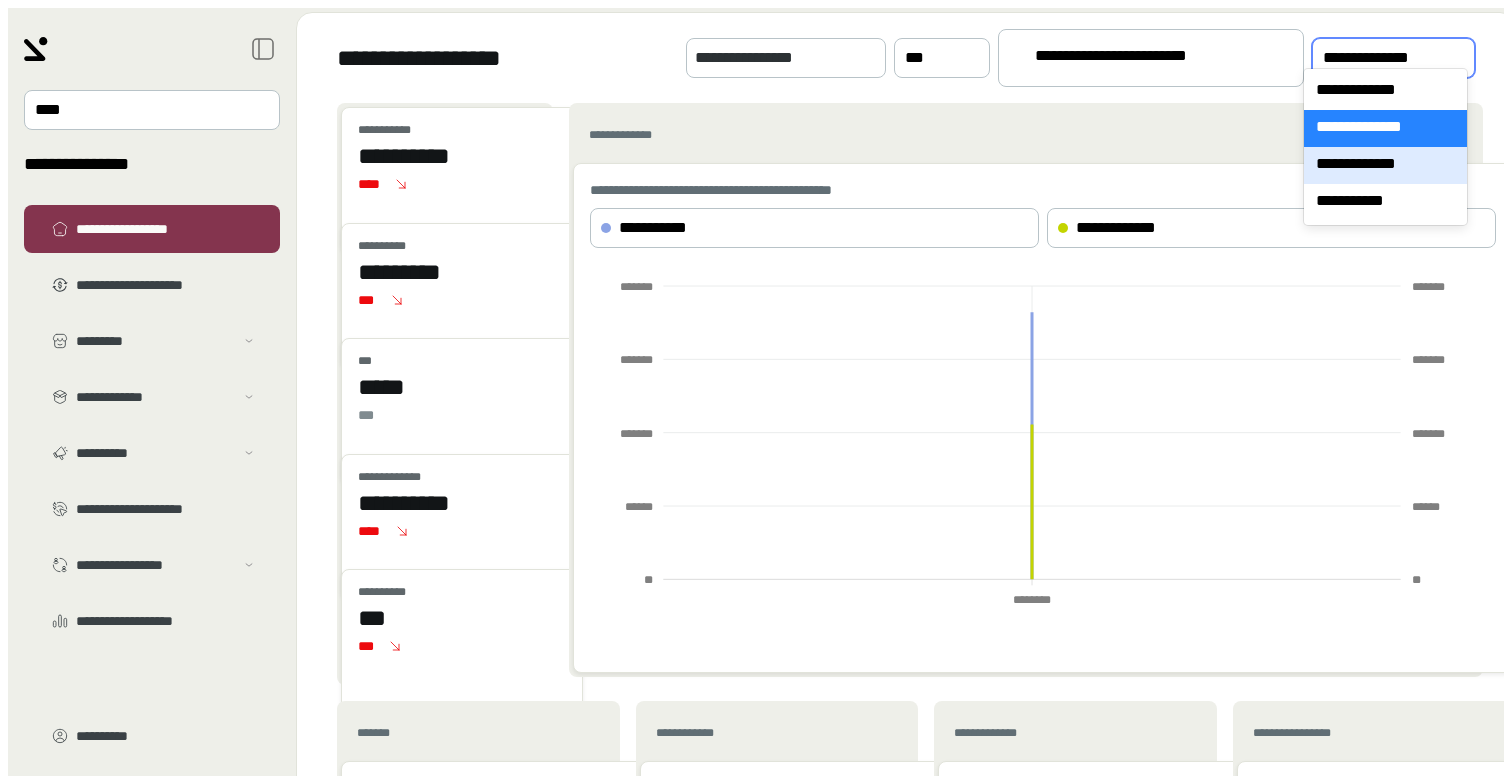 click on "•••••••••••••" at bounding box center (1385, 165) 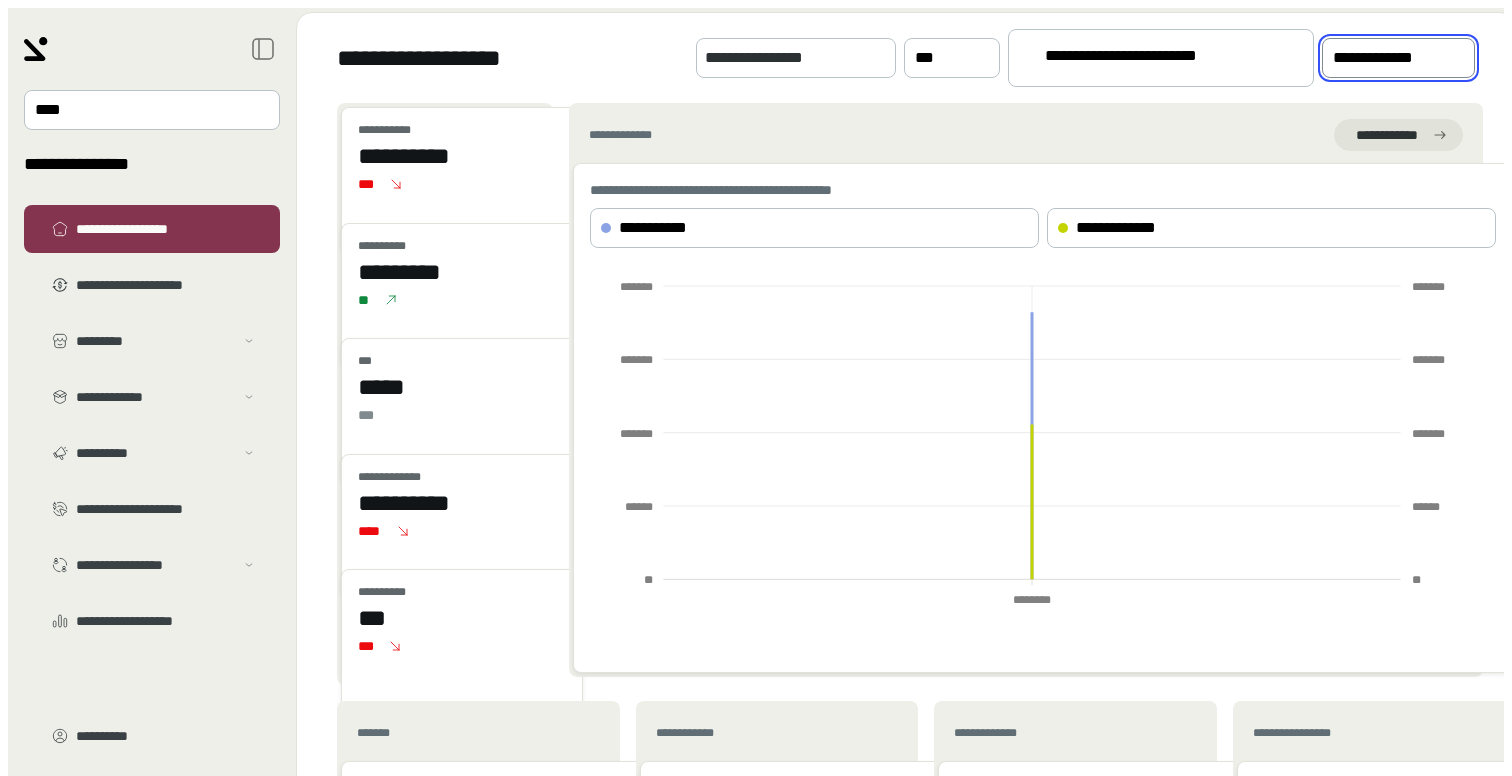 click on "••••••••••• • •••••••••••" at bounding box center [1152, 59] 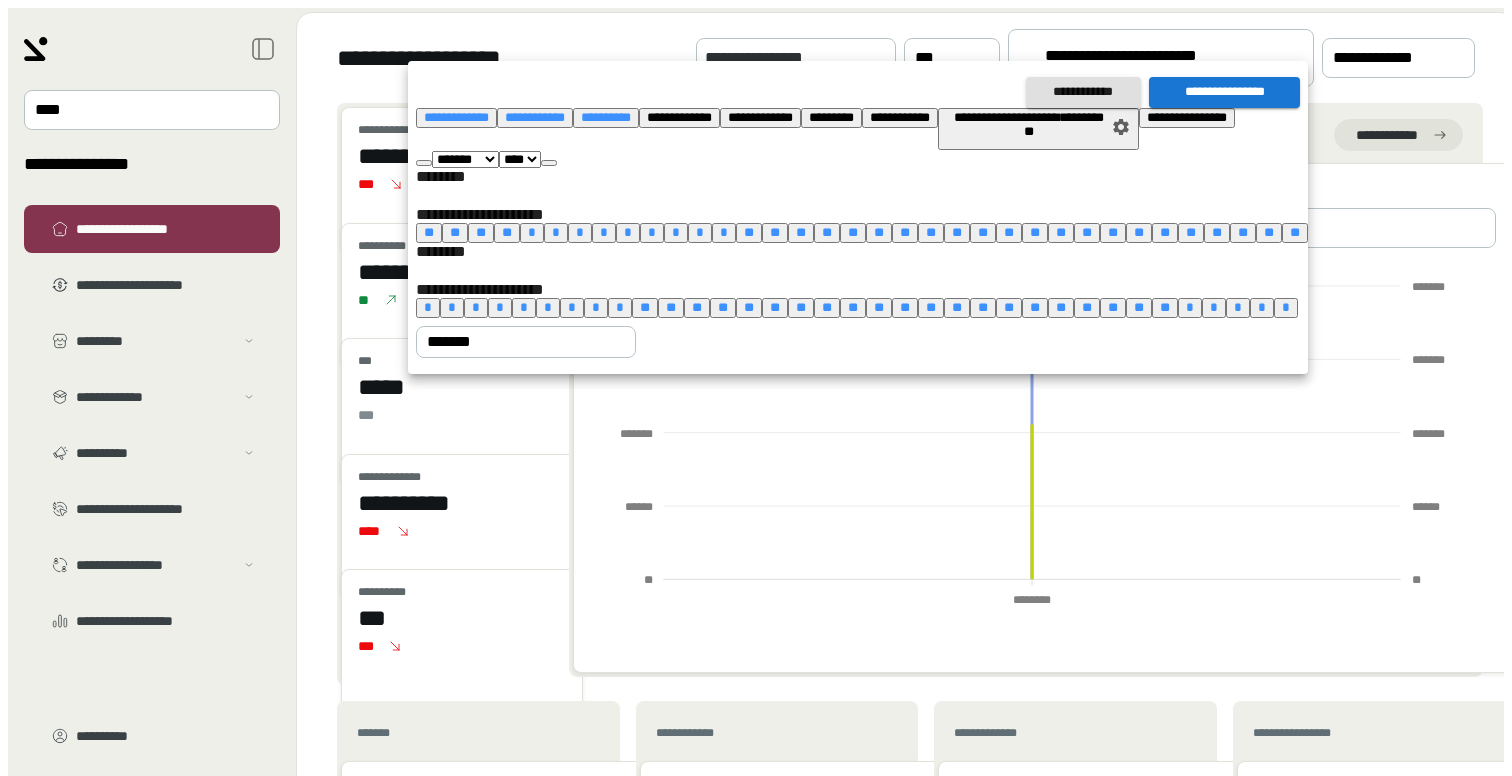 click on "••" at bounding box center [957, 307] 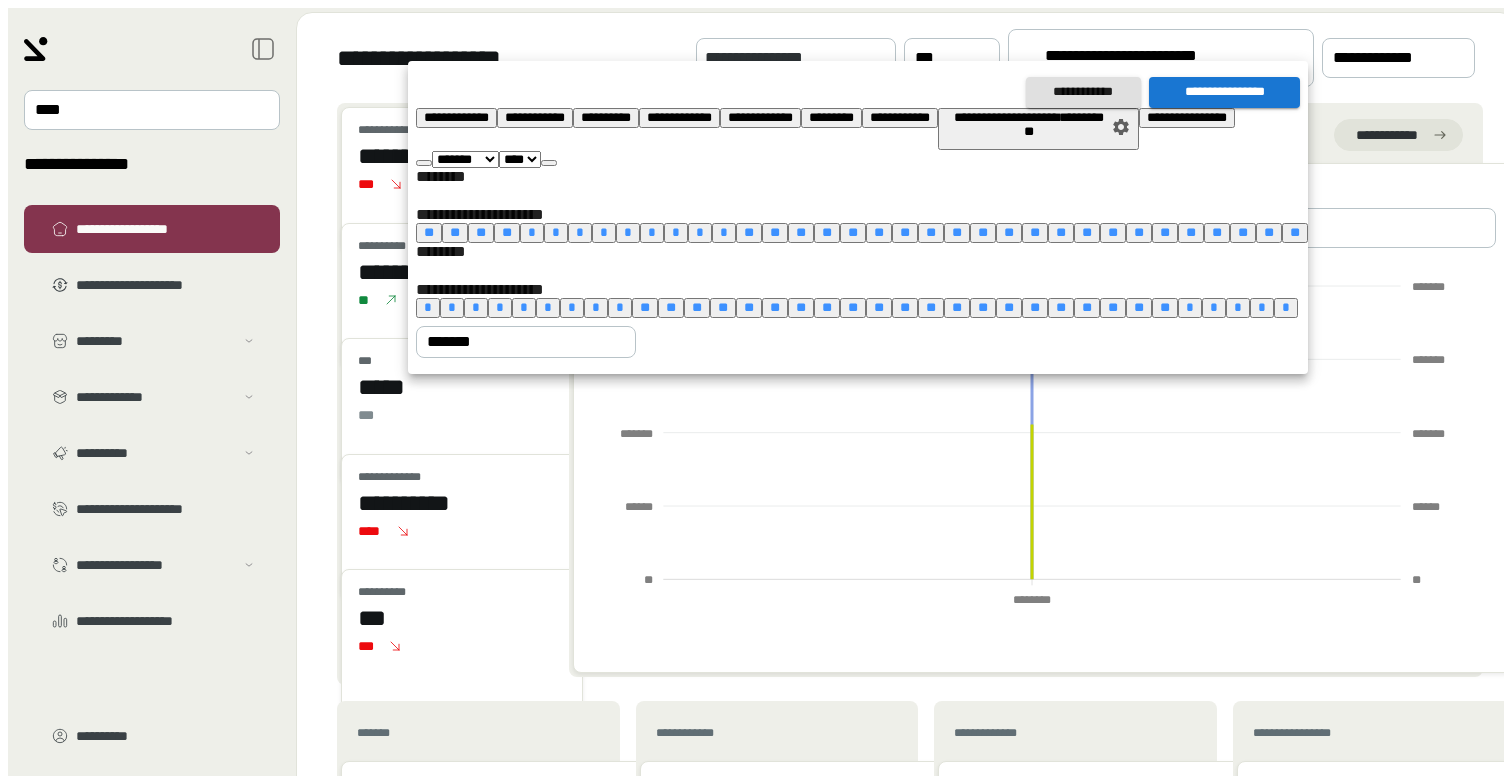 click on "••" at bounding box center (983, 307) 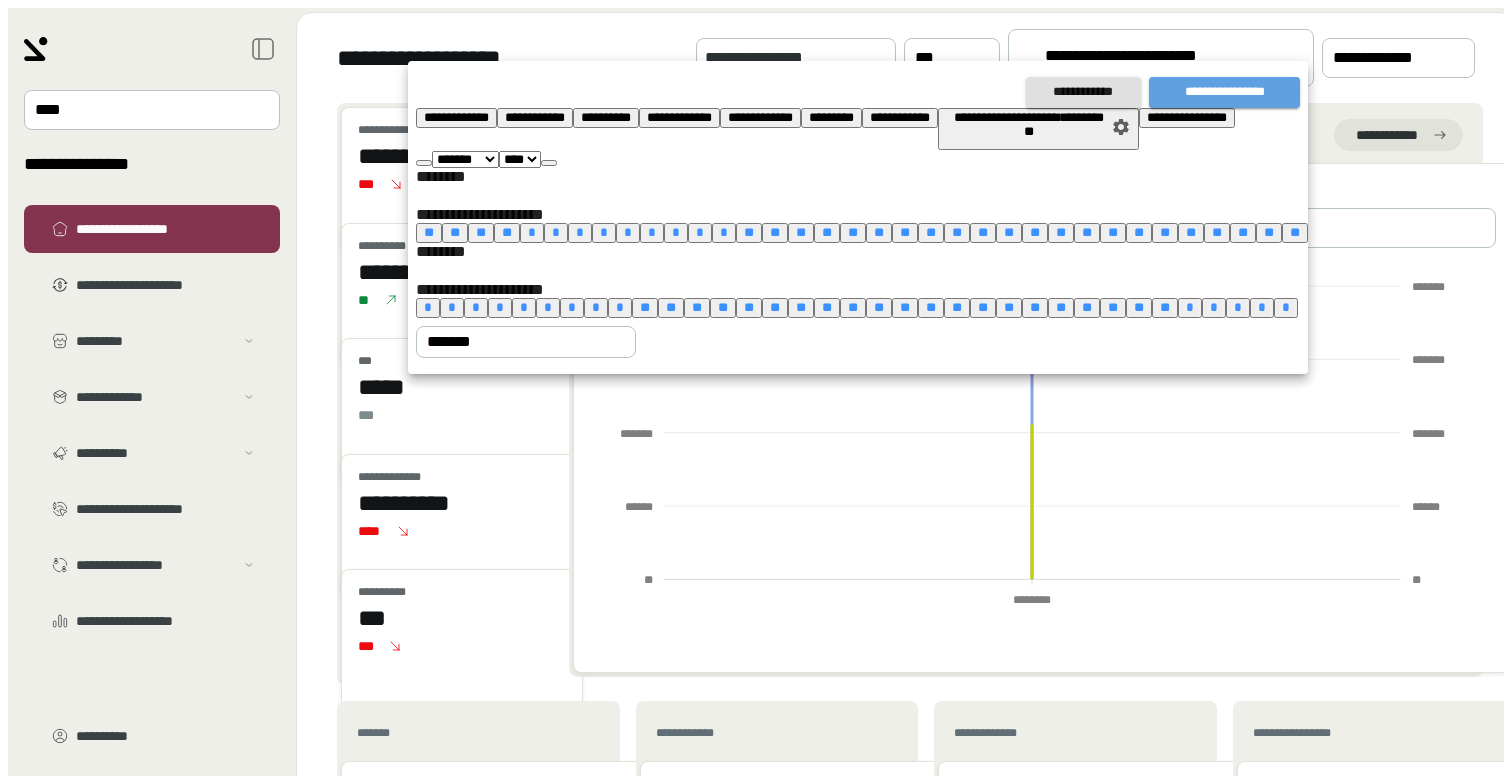 click on "••••••••••••••••" at bounding box center (1224, 92) 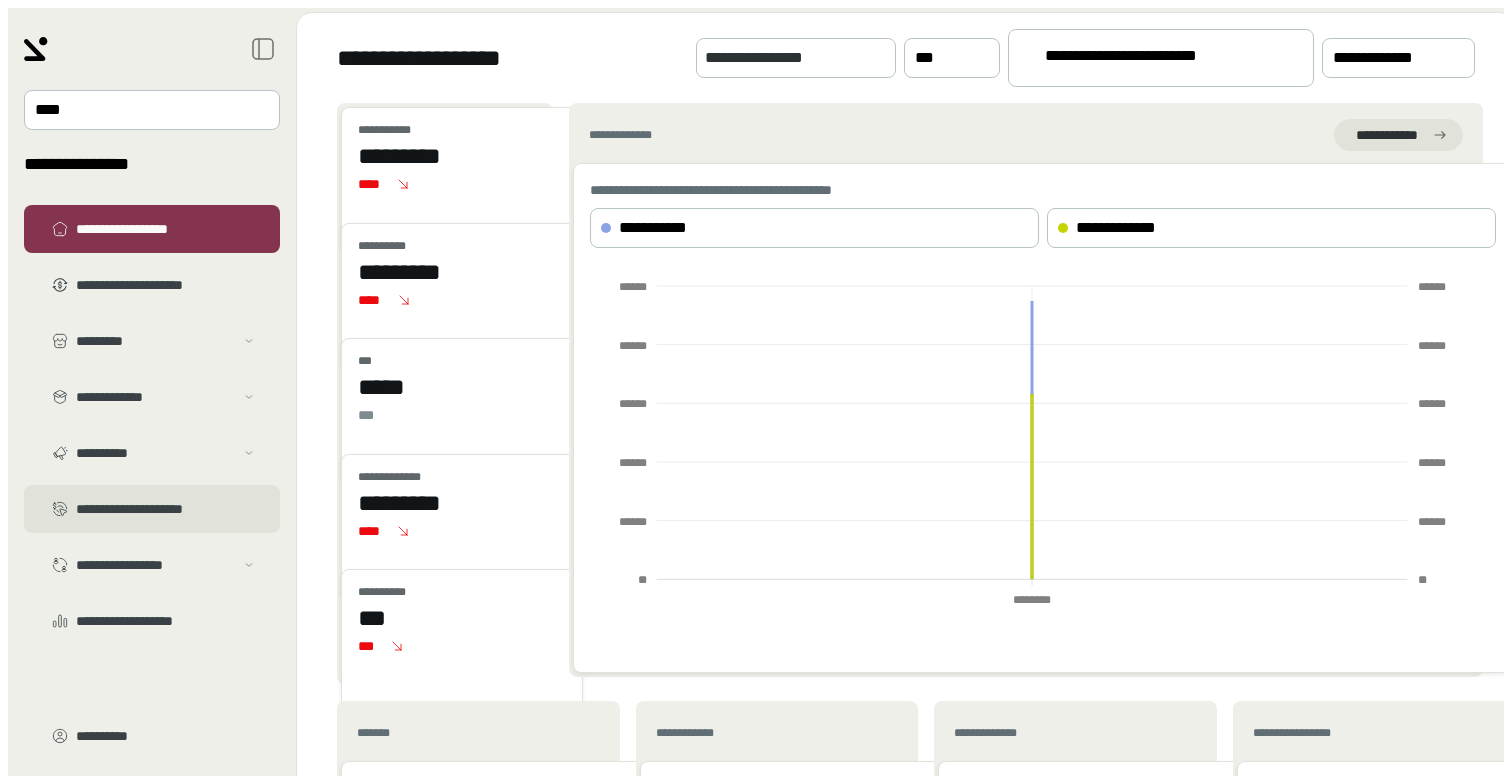 click on "•••••••••••••••••••••" at bounding box center [166, 285] 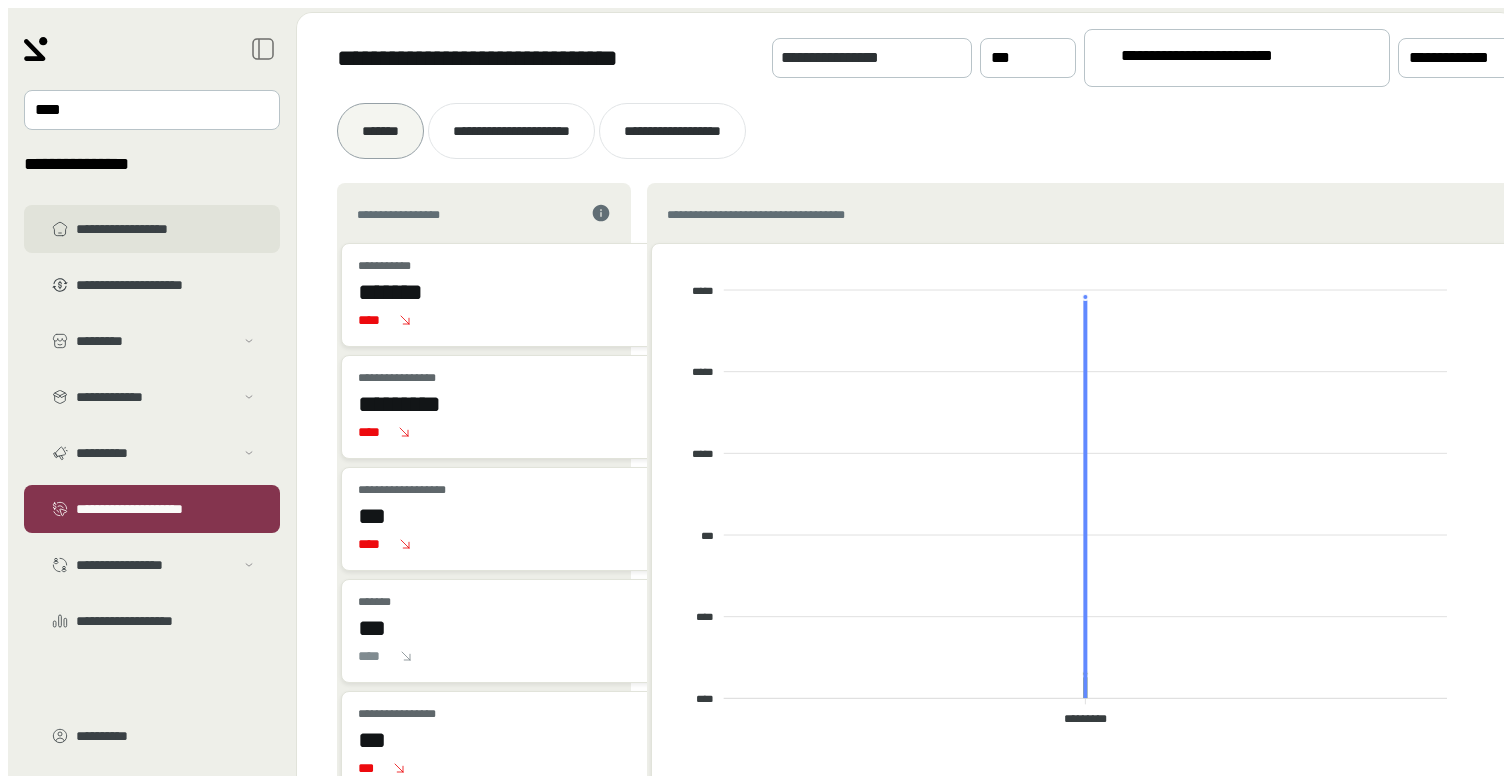 click on "••••••••••••••••••" at bounding box center (166, 229) 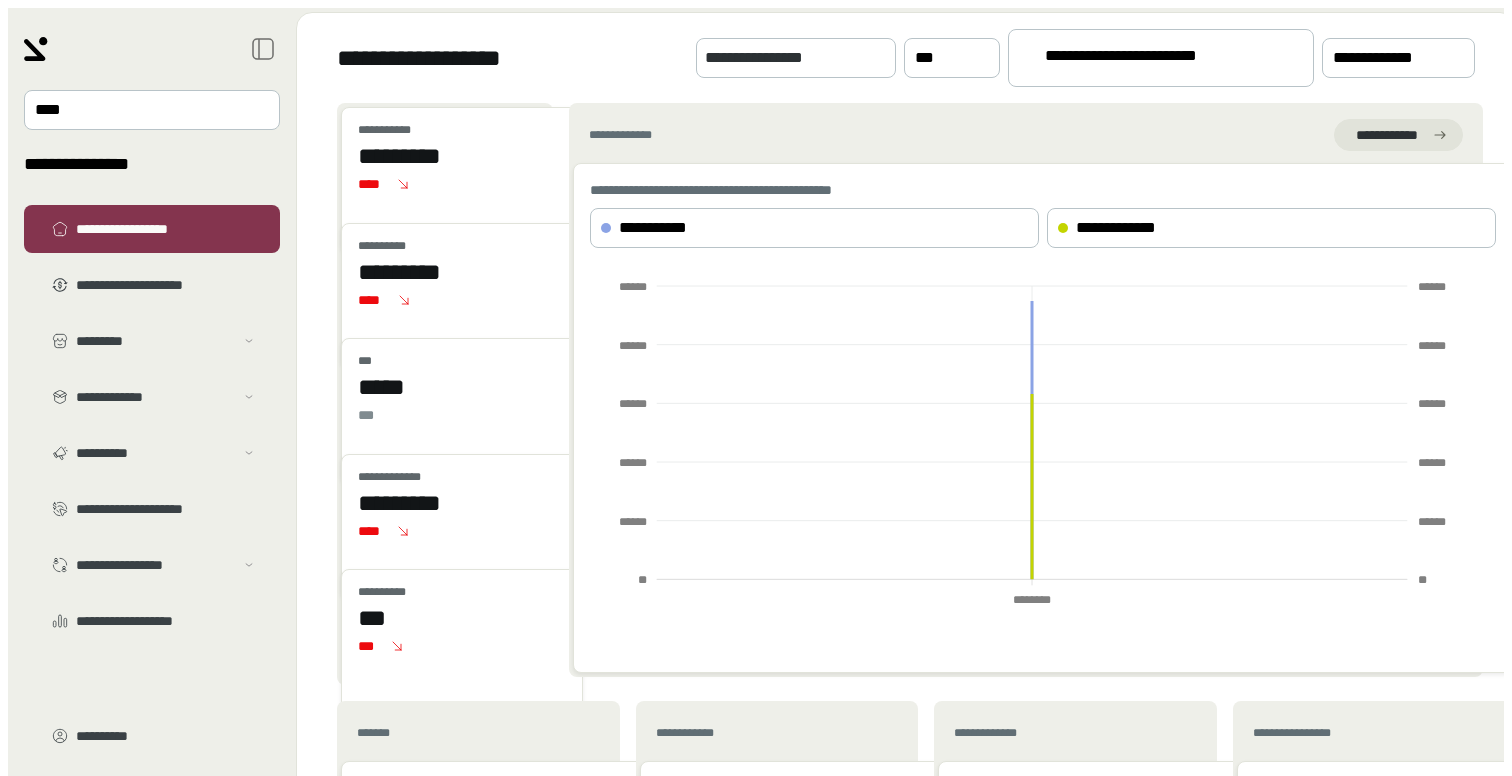 click on "••••••••••• • •••••••••••" at bounding box center [1152, 59] 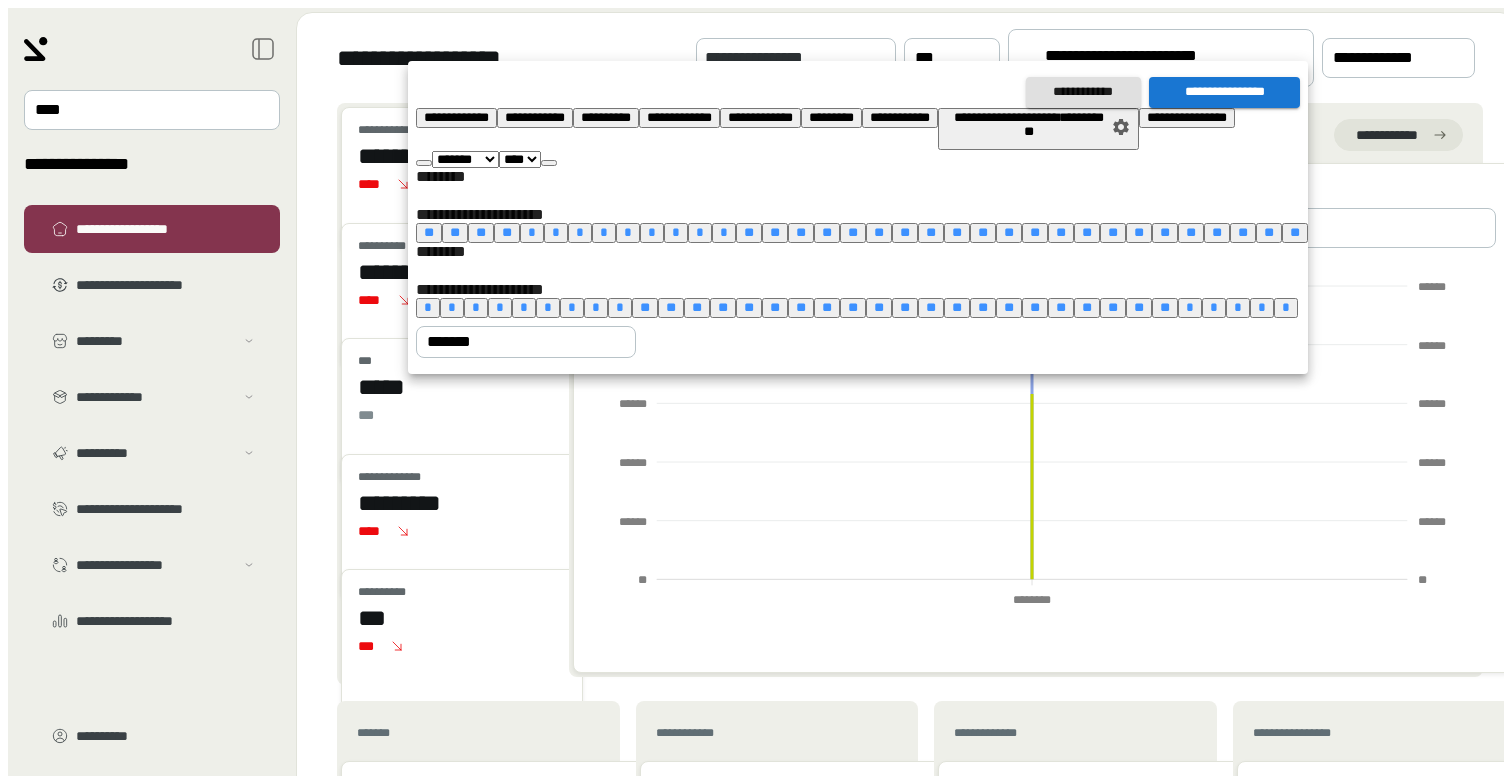 click on "•" at bounding box center [428, 307] 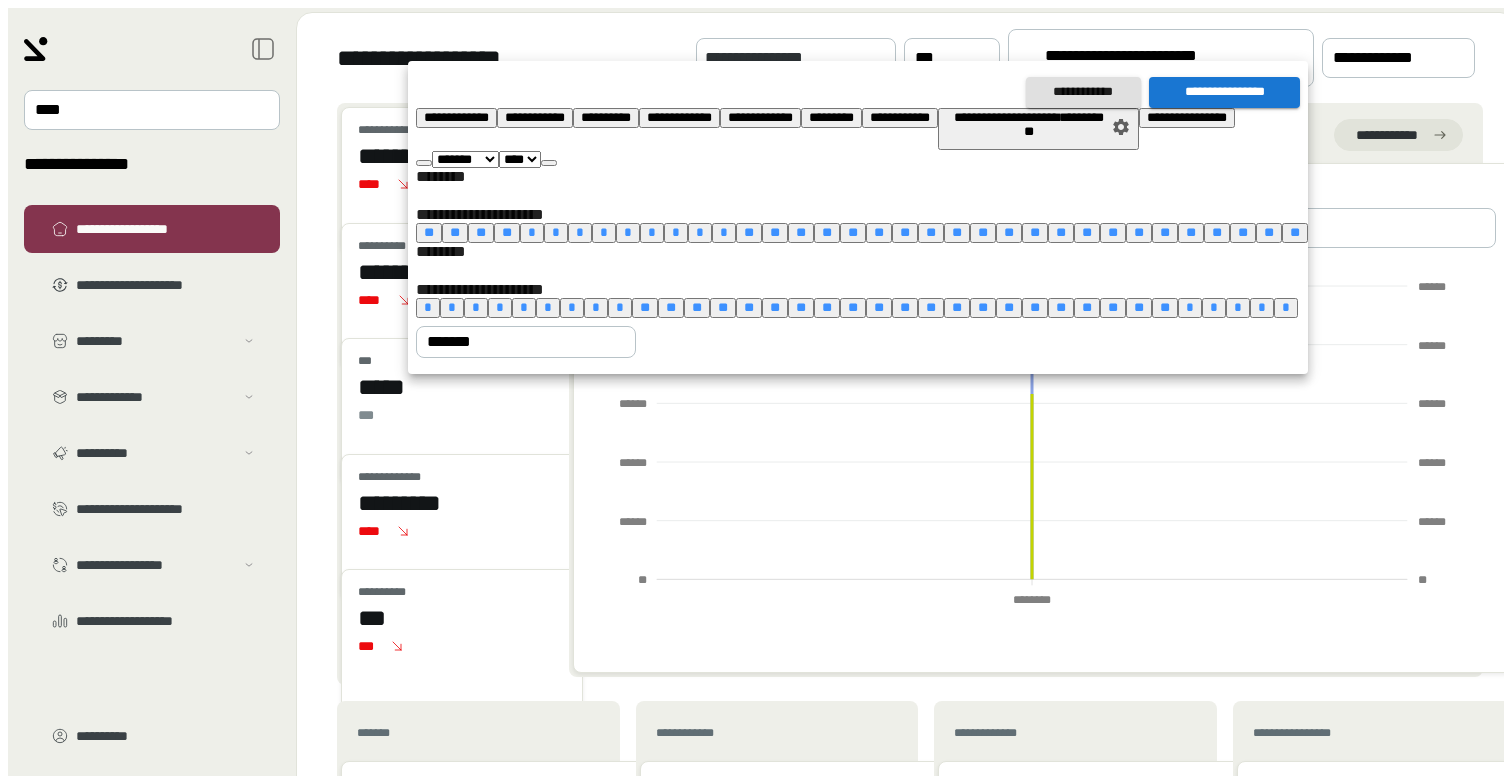click on "••" at bounding box center [957, 307] 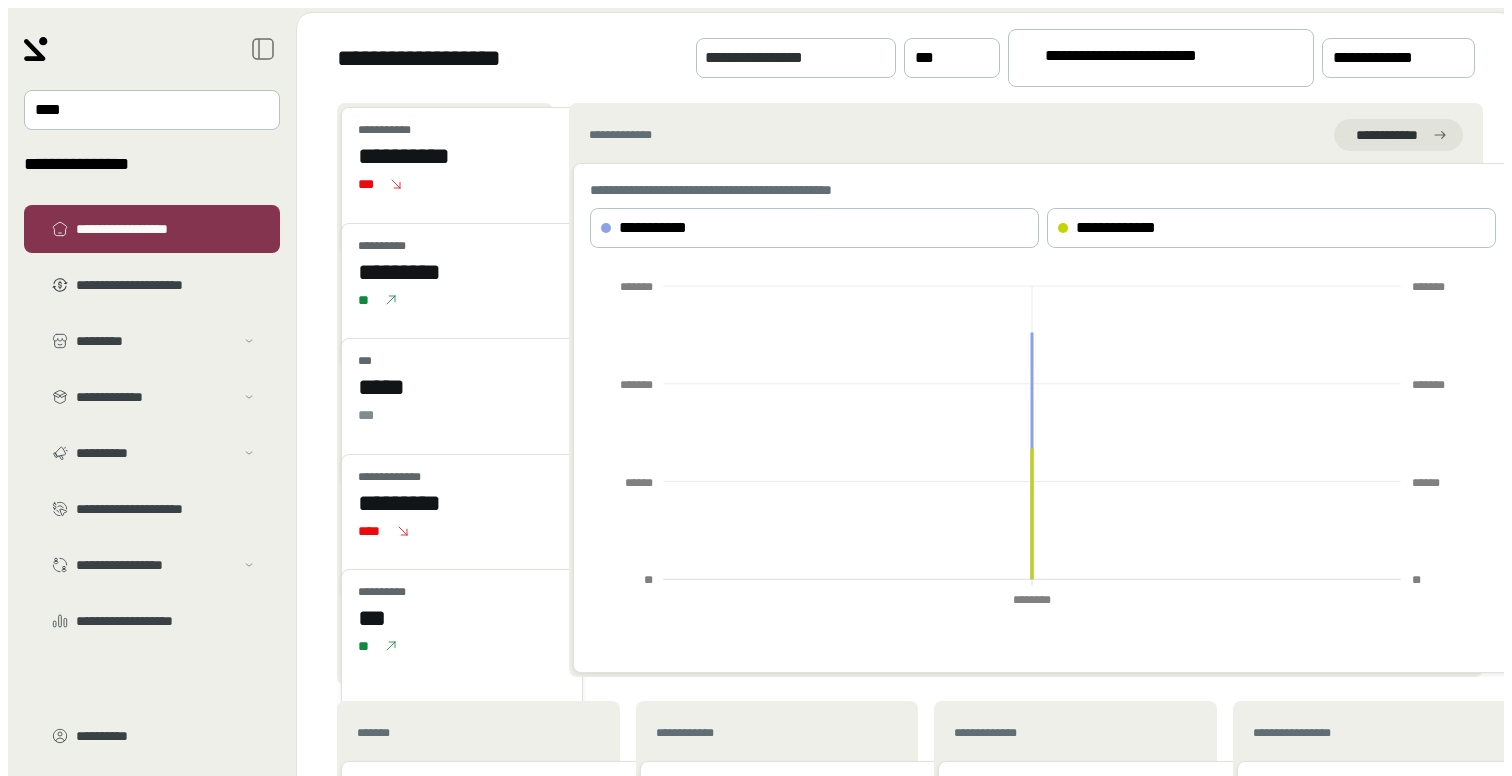 click on "••••••••••• • •••••••••••" at bounding box center (1152, 59) 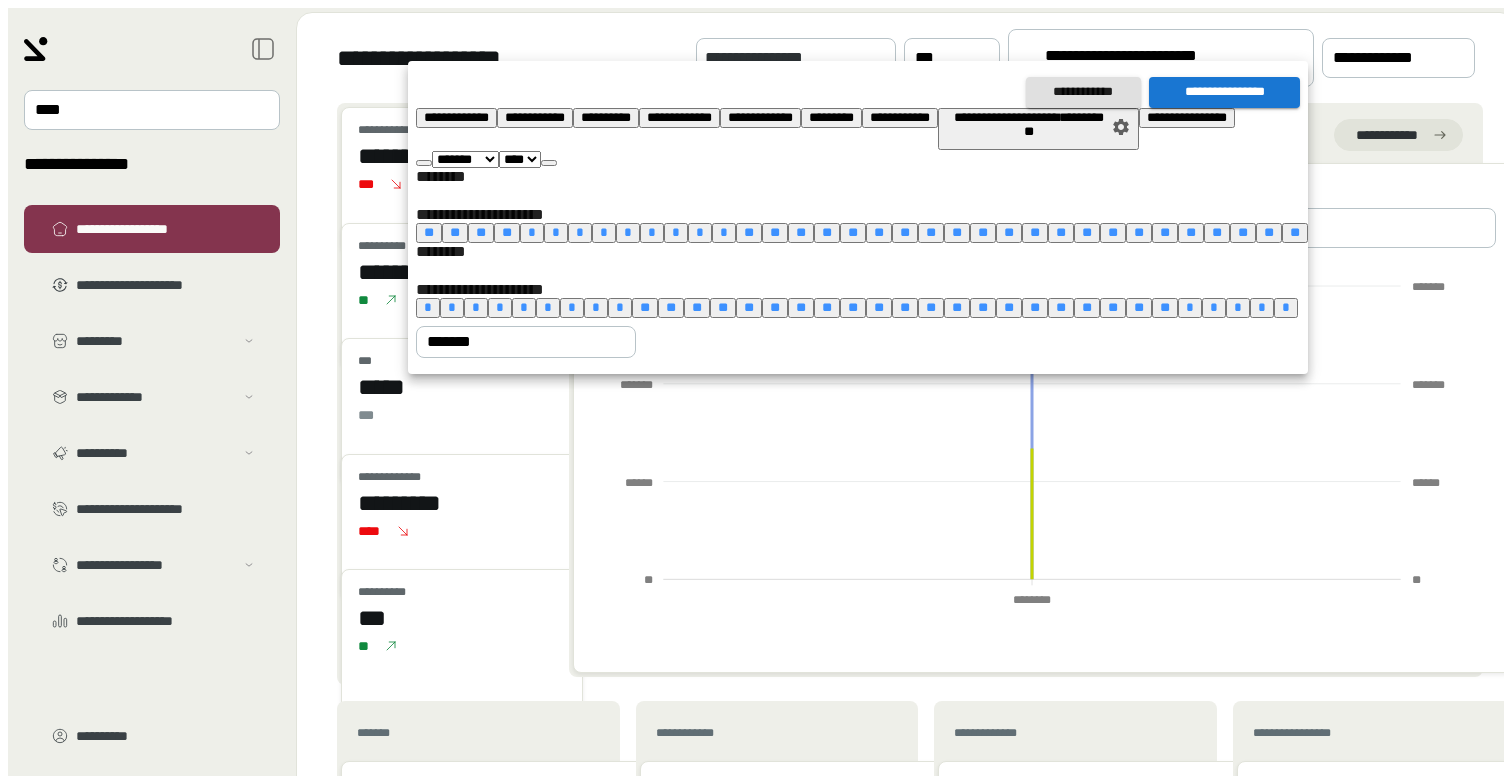 click on "•" at bounding box center [428, 307] 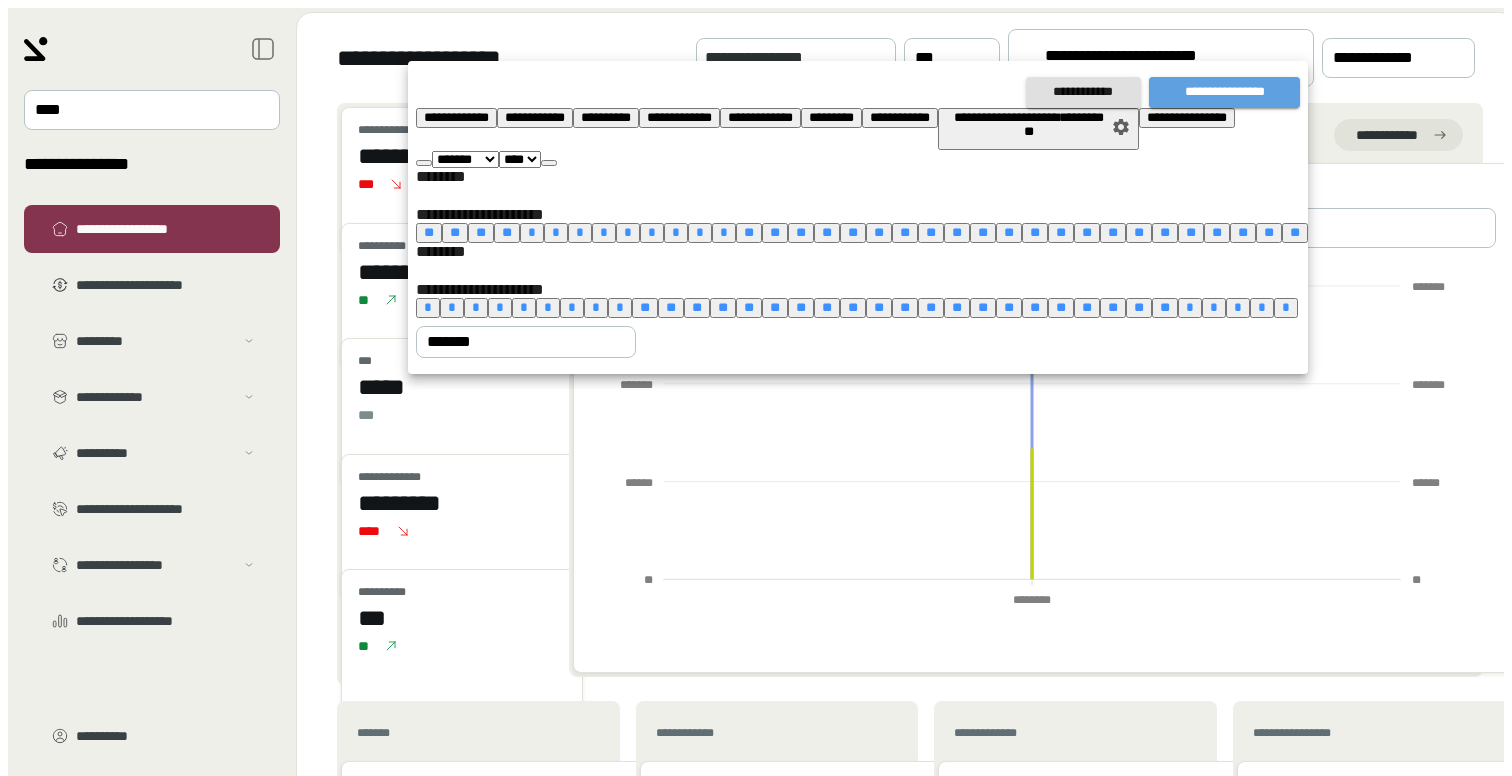 click on "••••••••••••••••" at bounding box center [1224, 92] 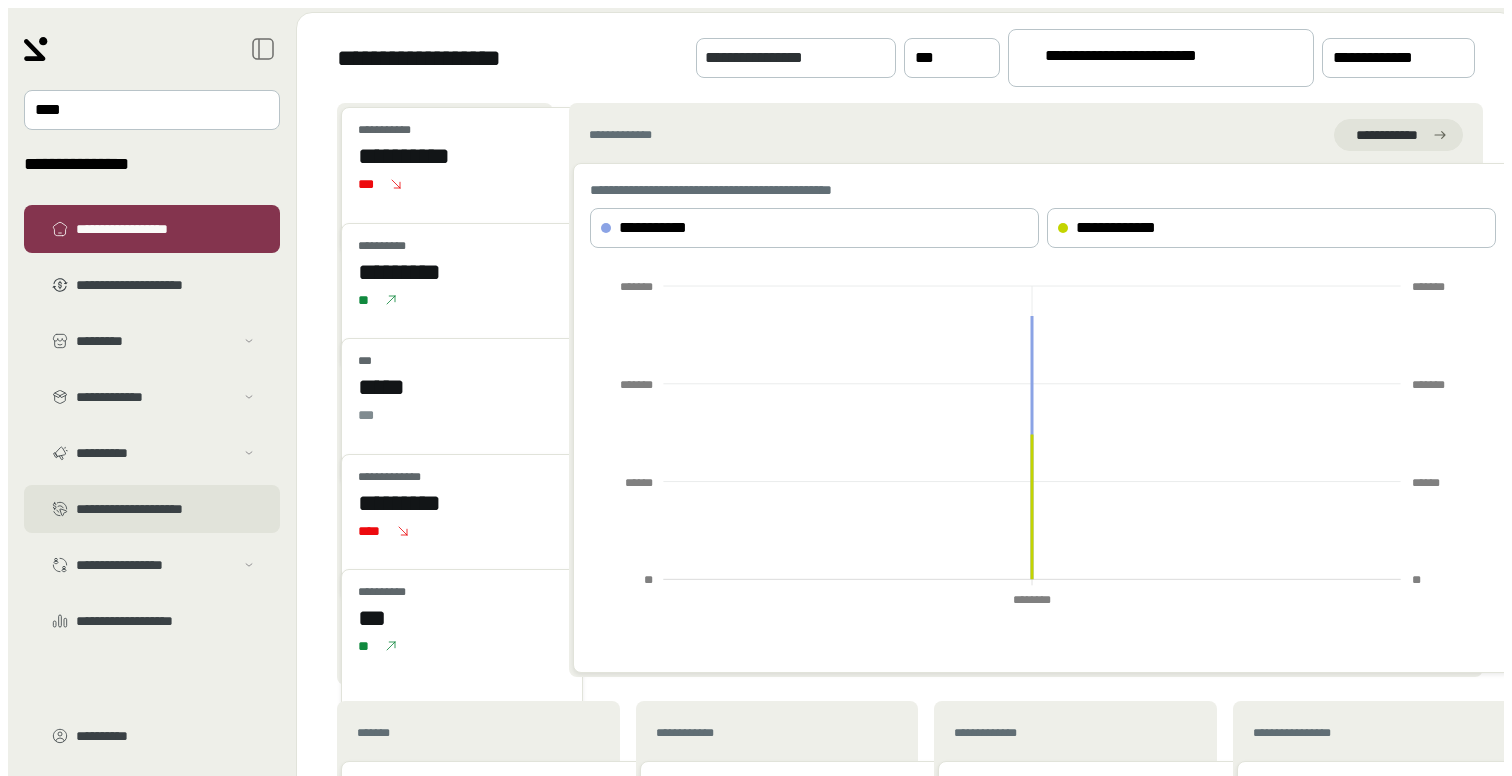 click on "•••••••••••••••••••••" at bounding box center [166, 285] 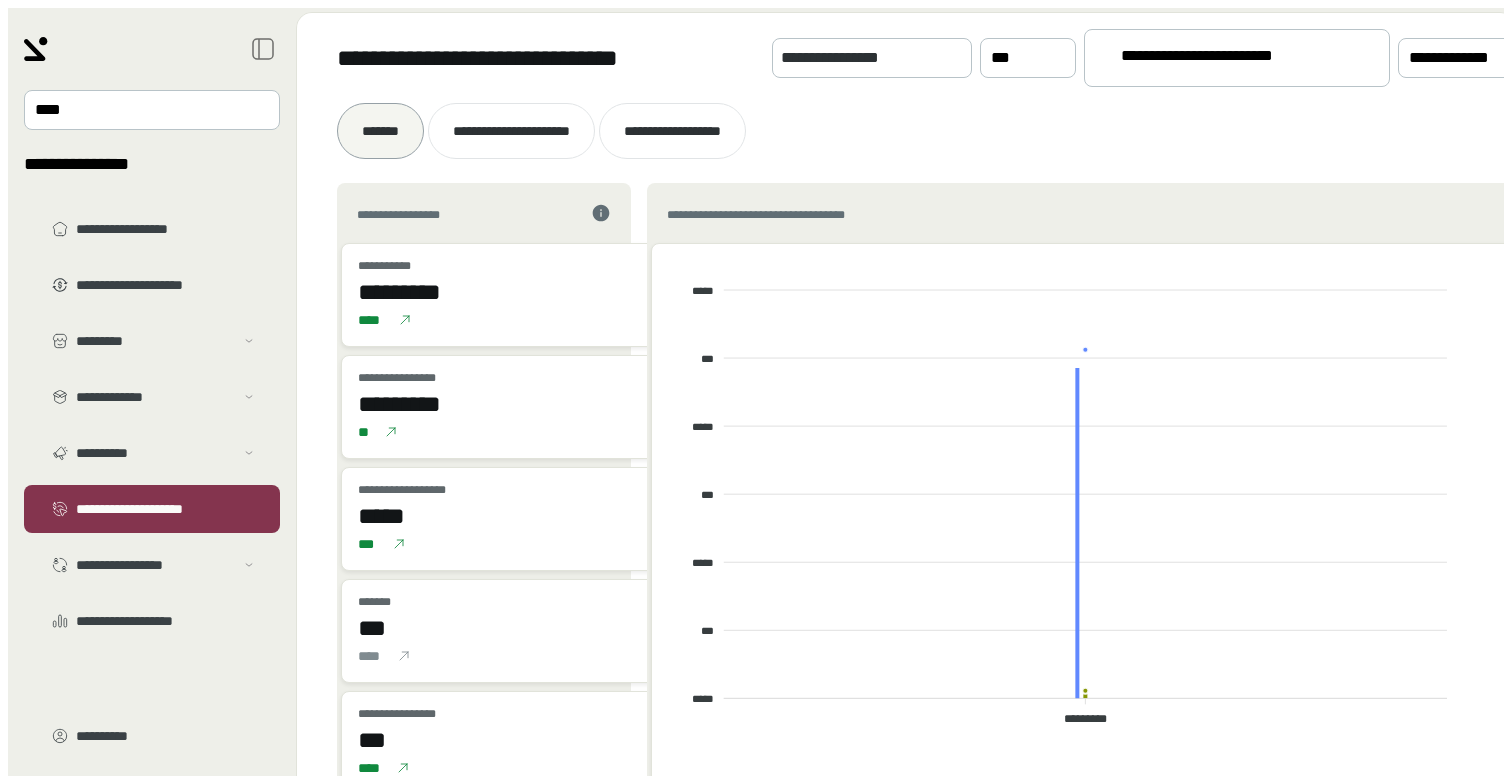 click on "••••••••••• • •••••••••••" at bounding box center (1237, 58) 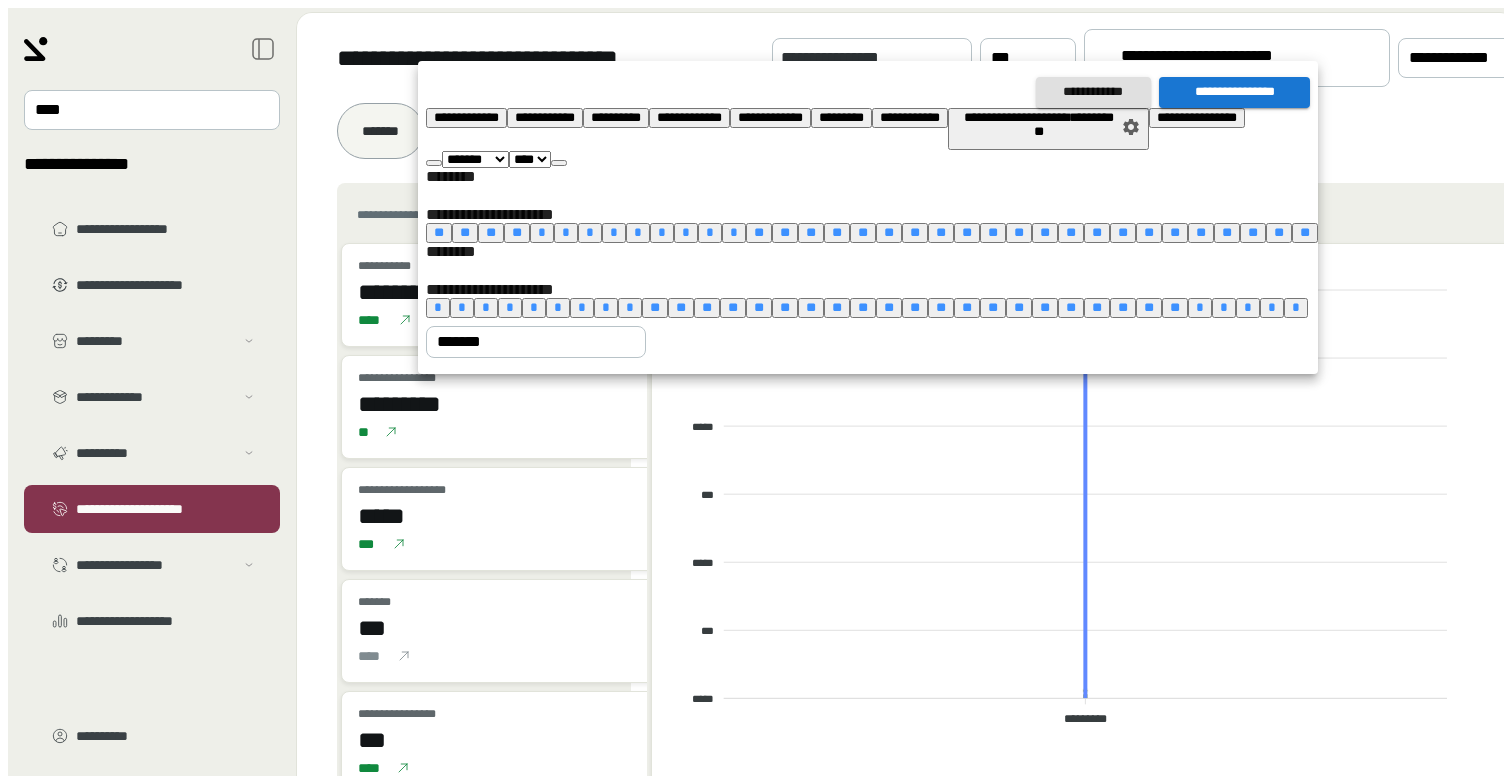 click at bounding box center (756, 388) 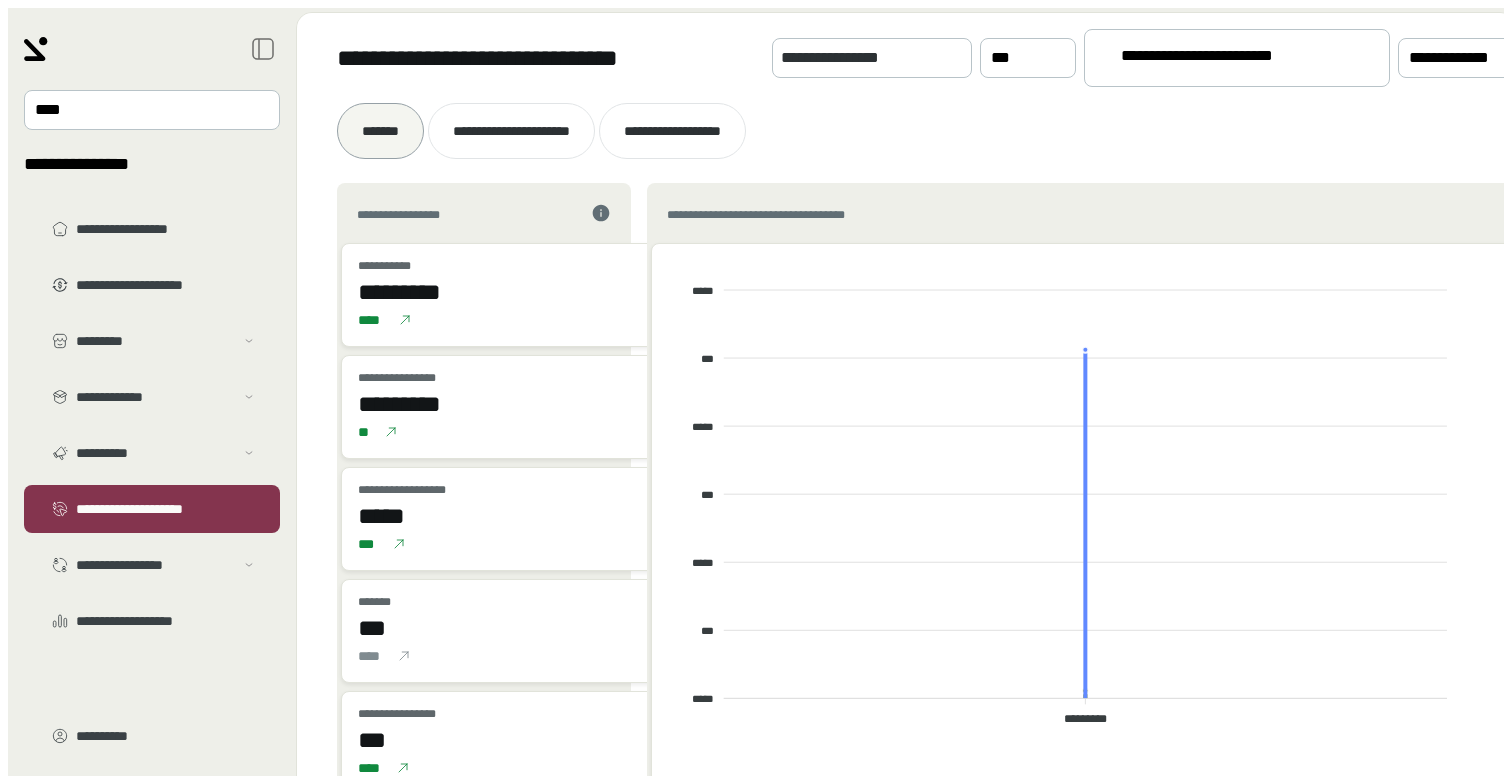 click on "••••••••••• • •••••••••••" at bounding box center [1237, 58] 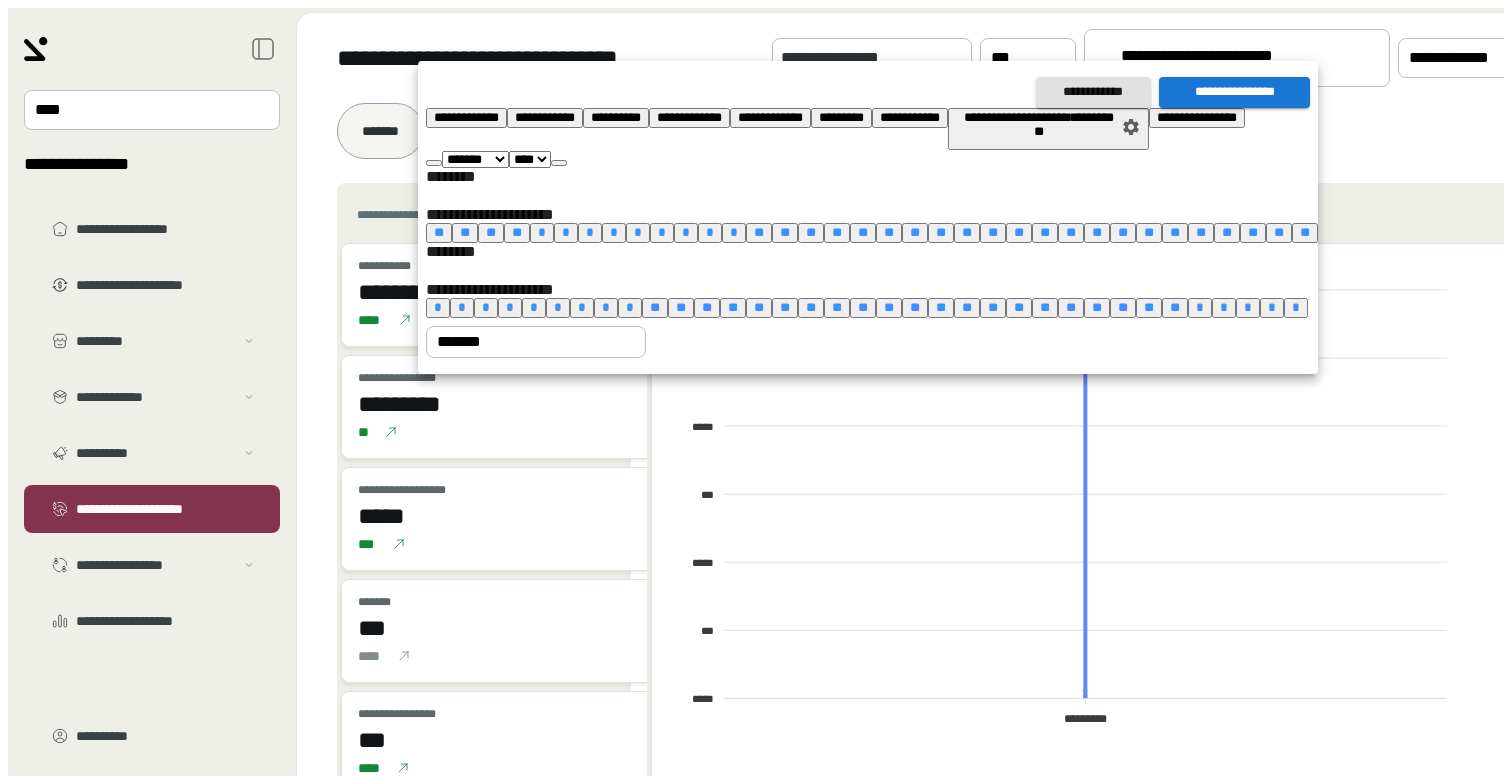 click at bounding box center [756, 388] 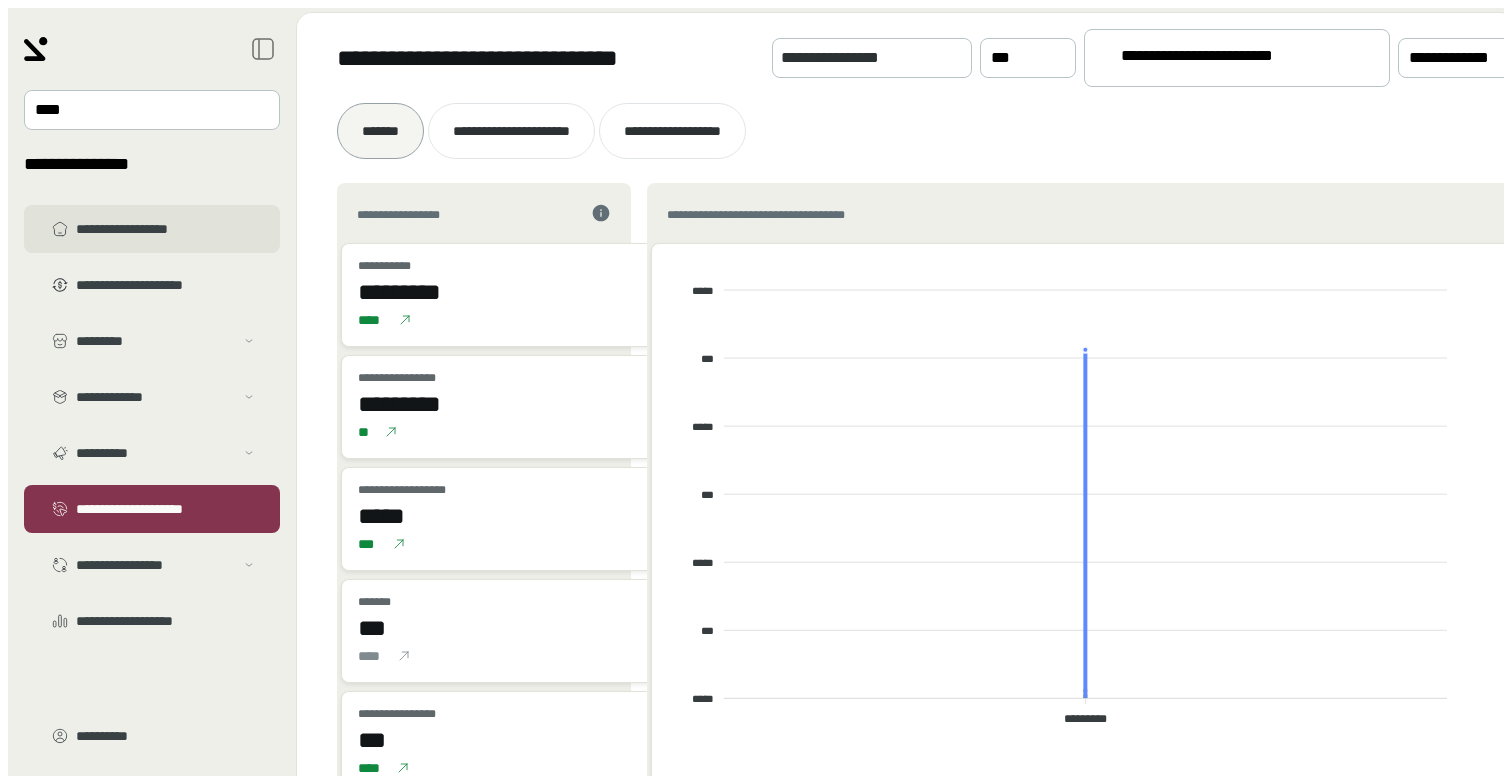 click on "••••••••••••••••••" at bounding box center [166, 229] 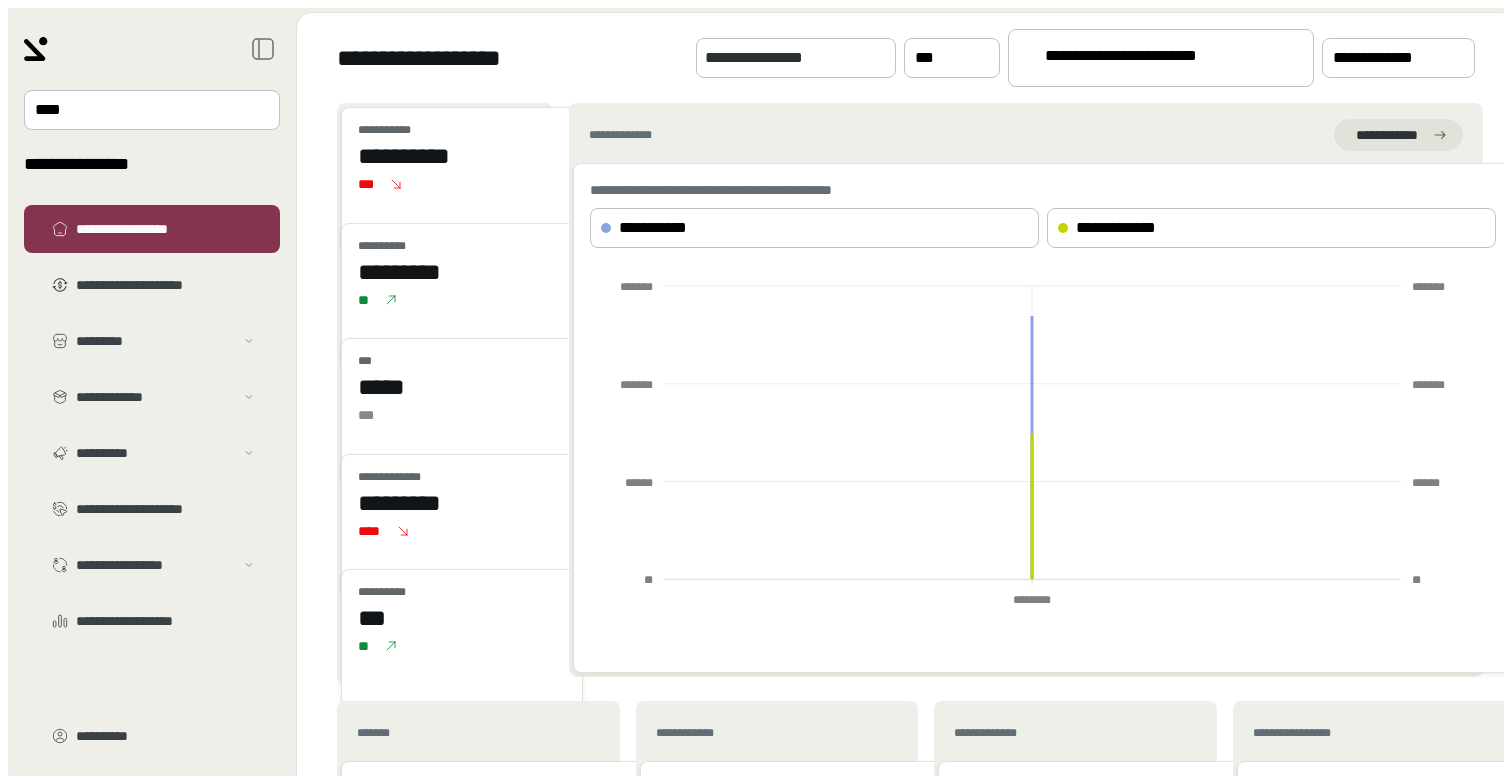 click on "••••••••••• • •••••••••••" at bounding box center [1161, 58] 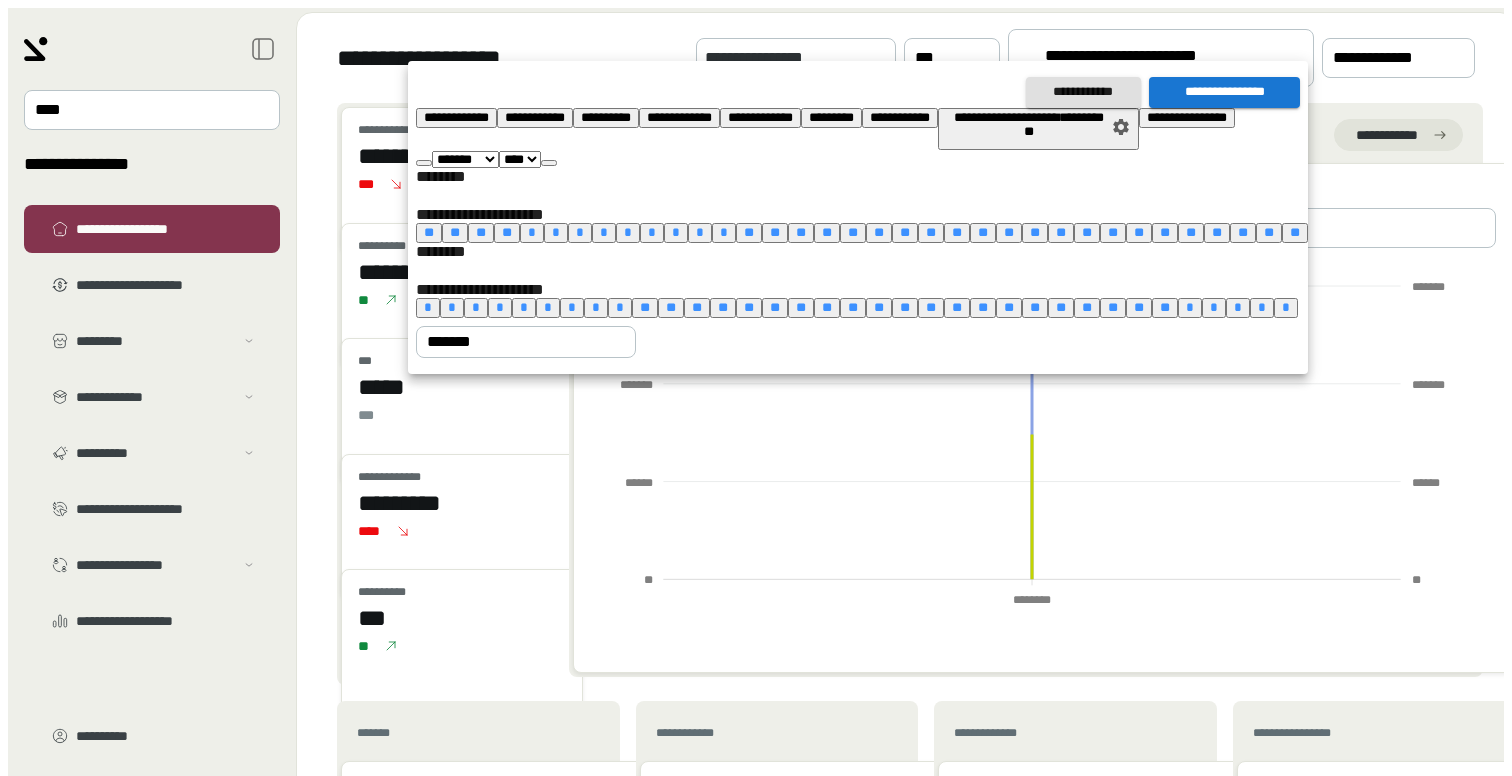 click at bounding box center [756, 388] 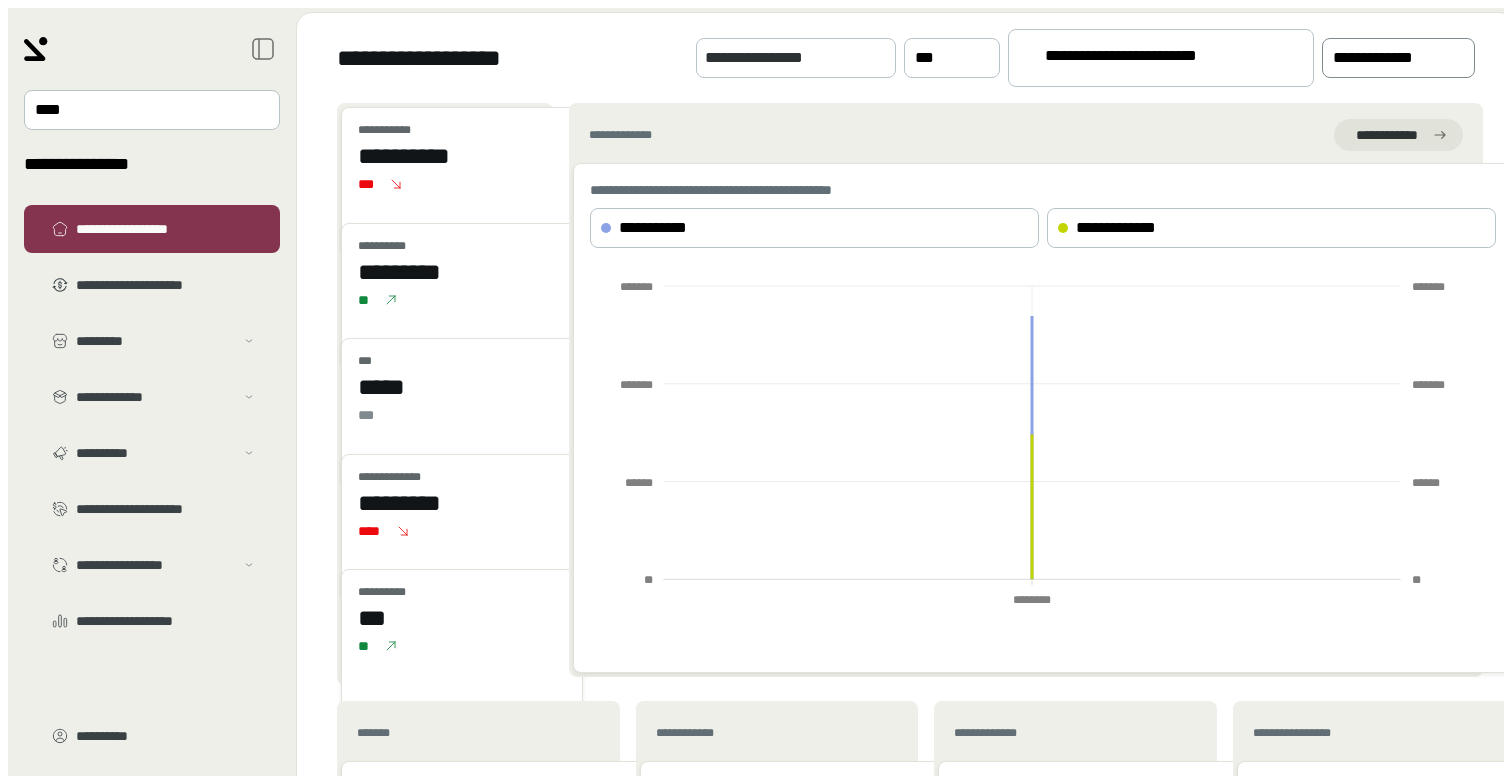 click on "•••••••••••••" at bounding box center [1384, 58] 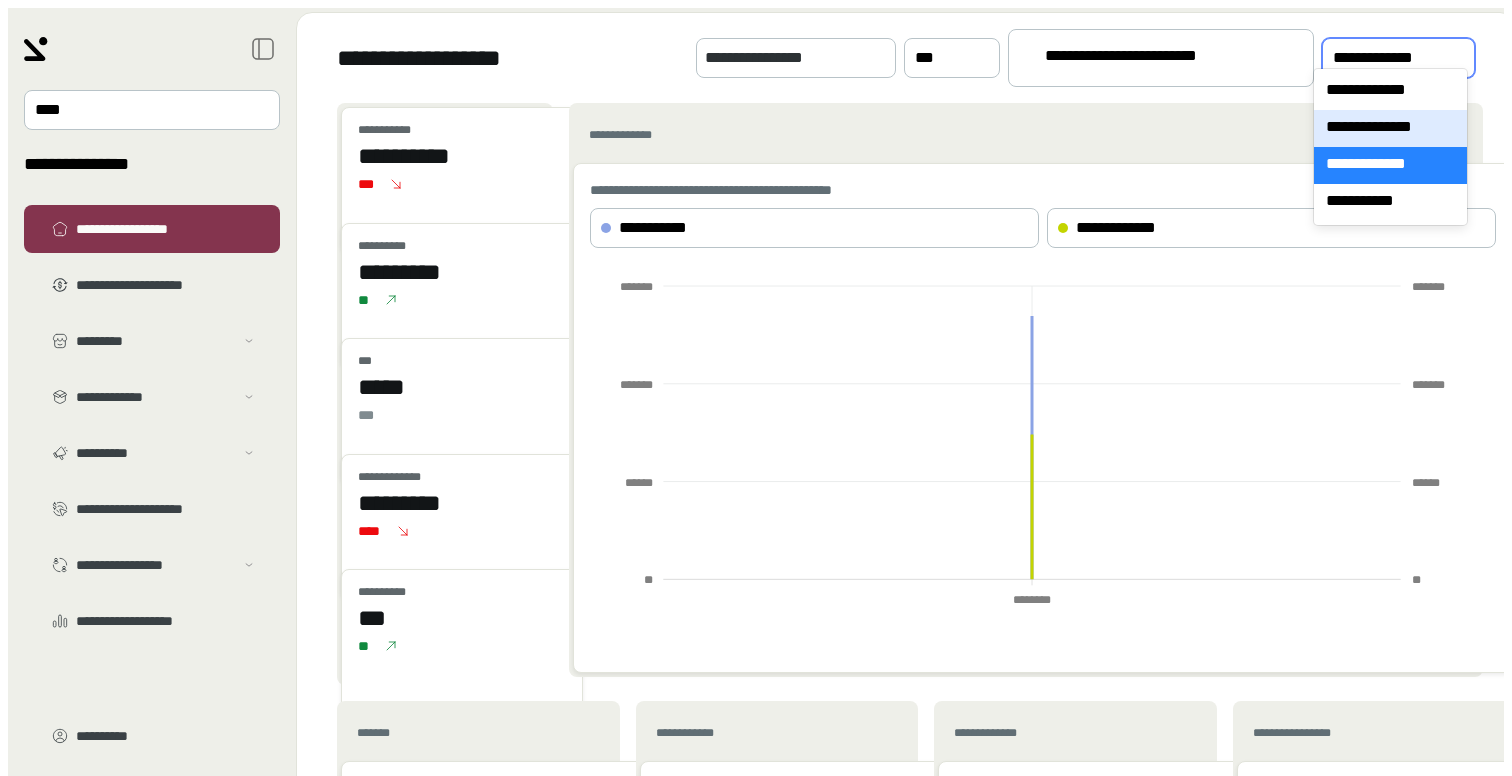 click on "••••••••••••••" at bounding box center (1390, 128) 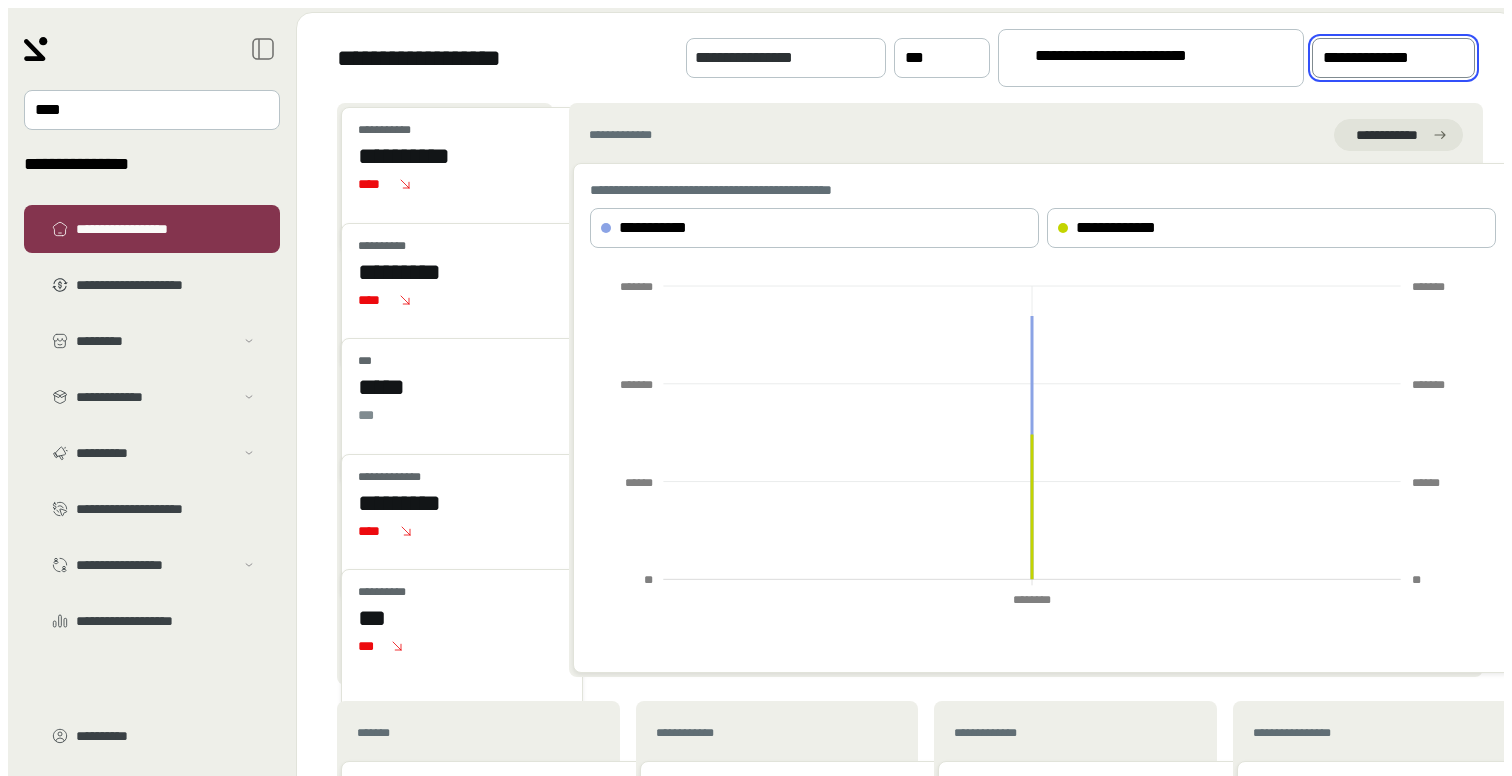 click on "••••••••••• • •••••••••••" at bounding box center [1142, 59] 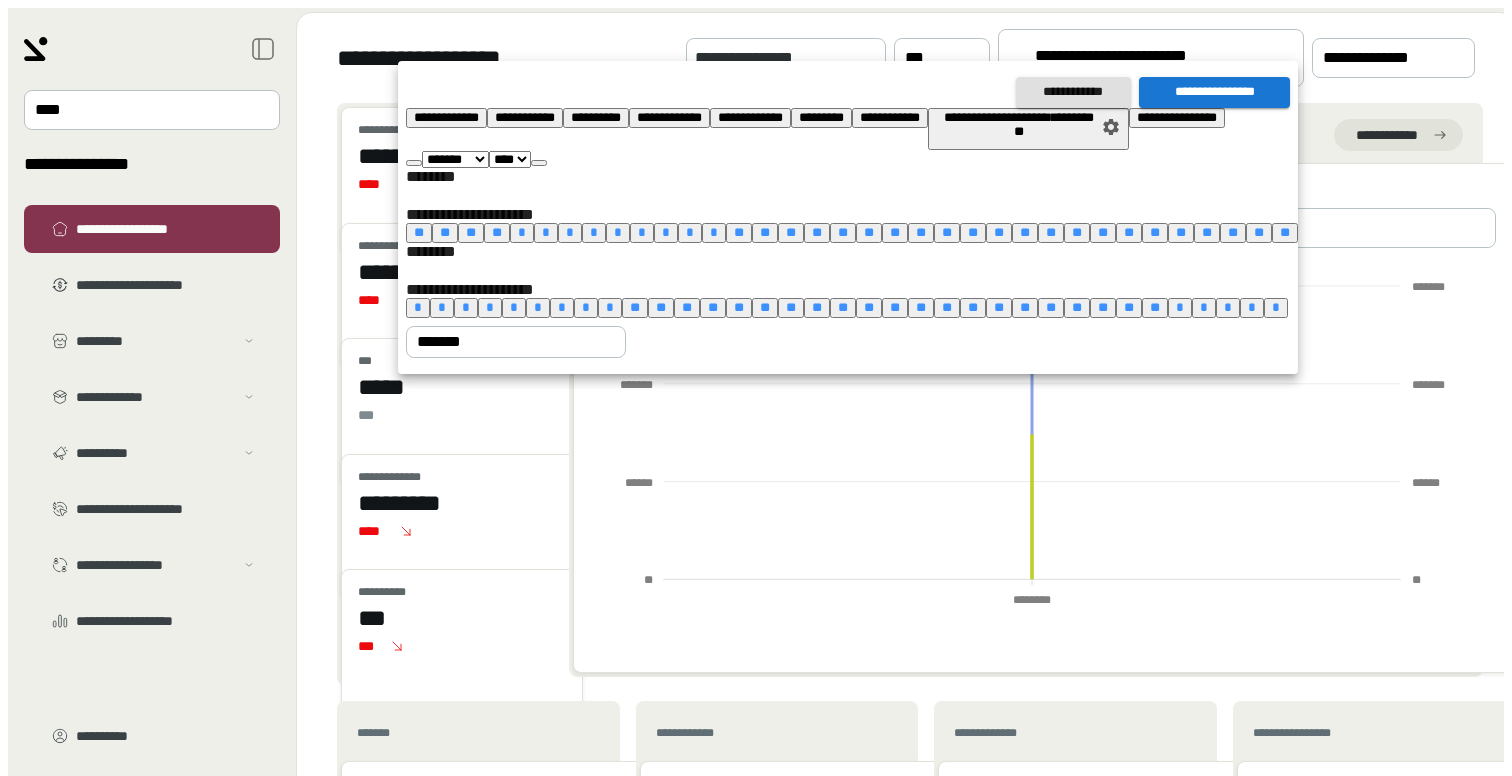 click on "•••••••••••••" at bounding box center (446, 117) 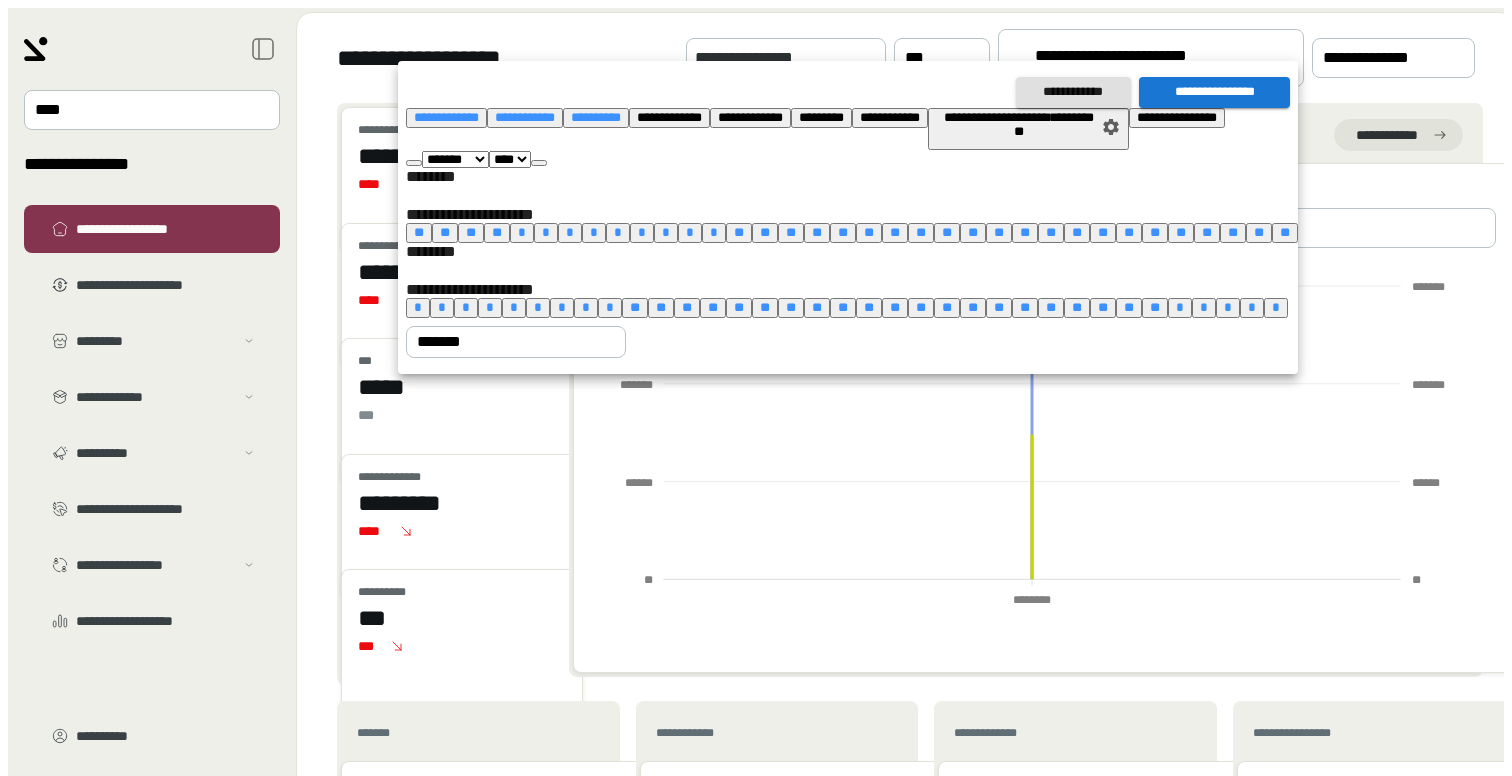 click on "••••••••••••••••" at bounding box center (1214, 92) 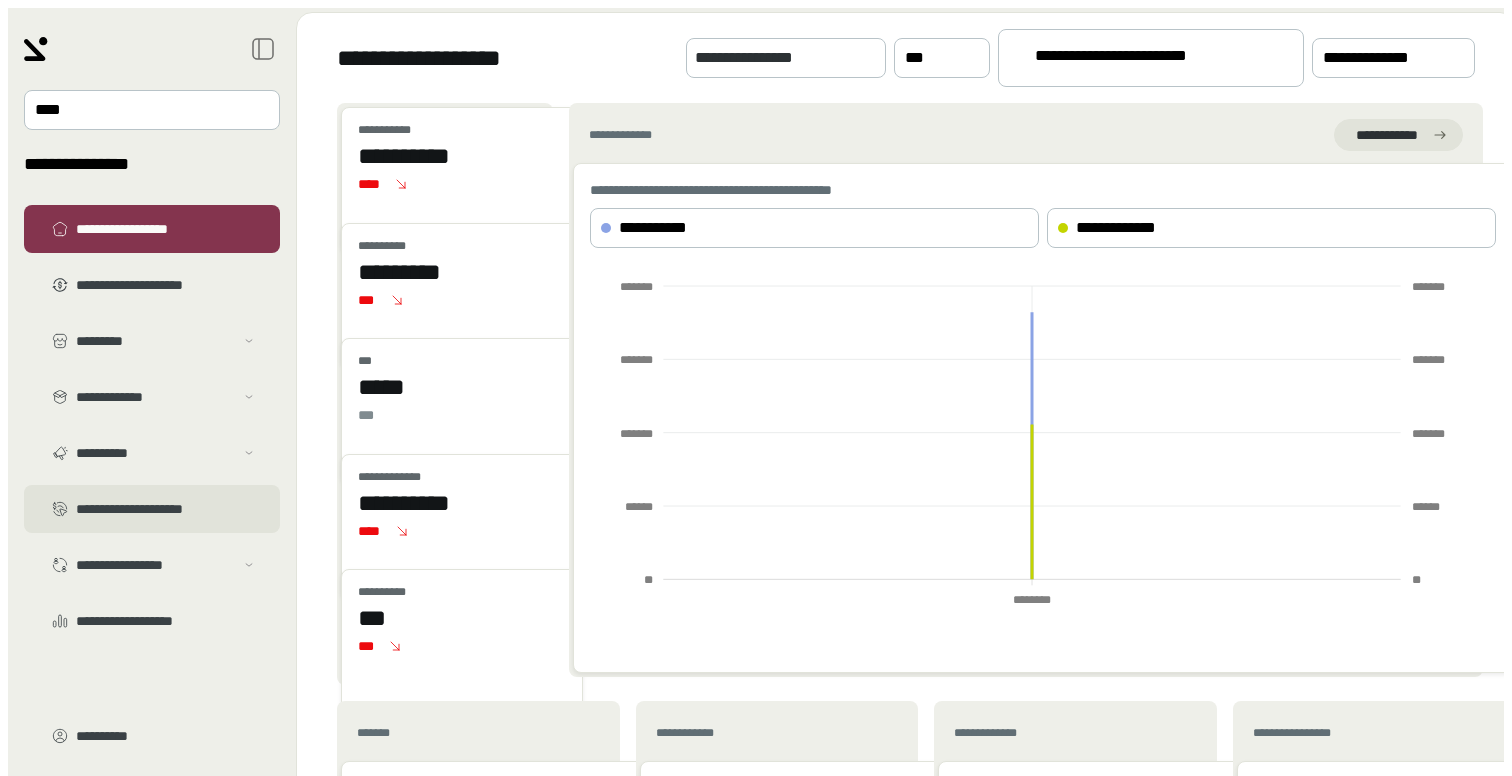 click on "•••••••••••••••••••••" at bounding box center [166, 285] 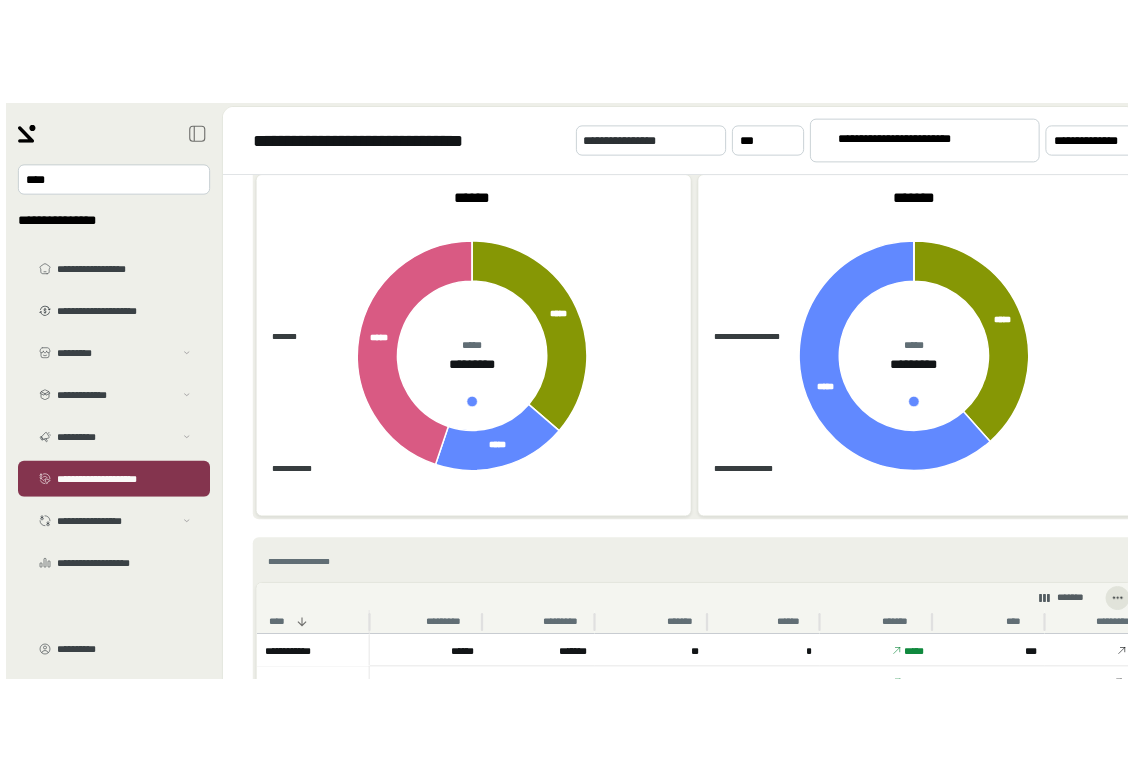 scroll, scrollTop: 793, scrollLeft: 0, axis: vertical 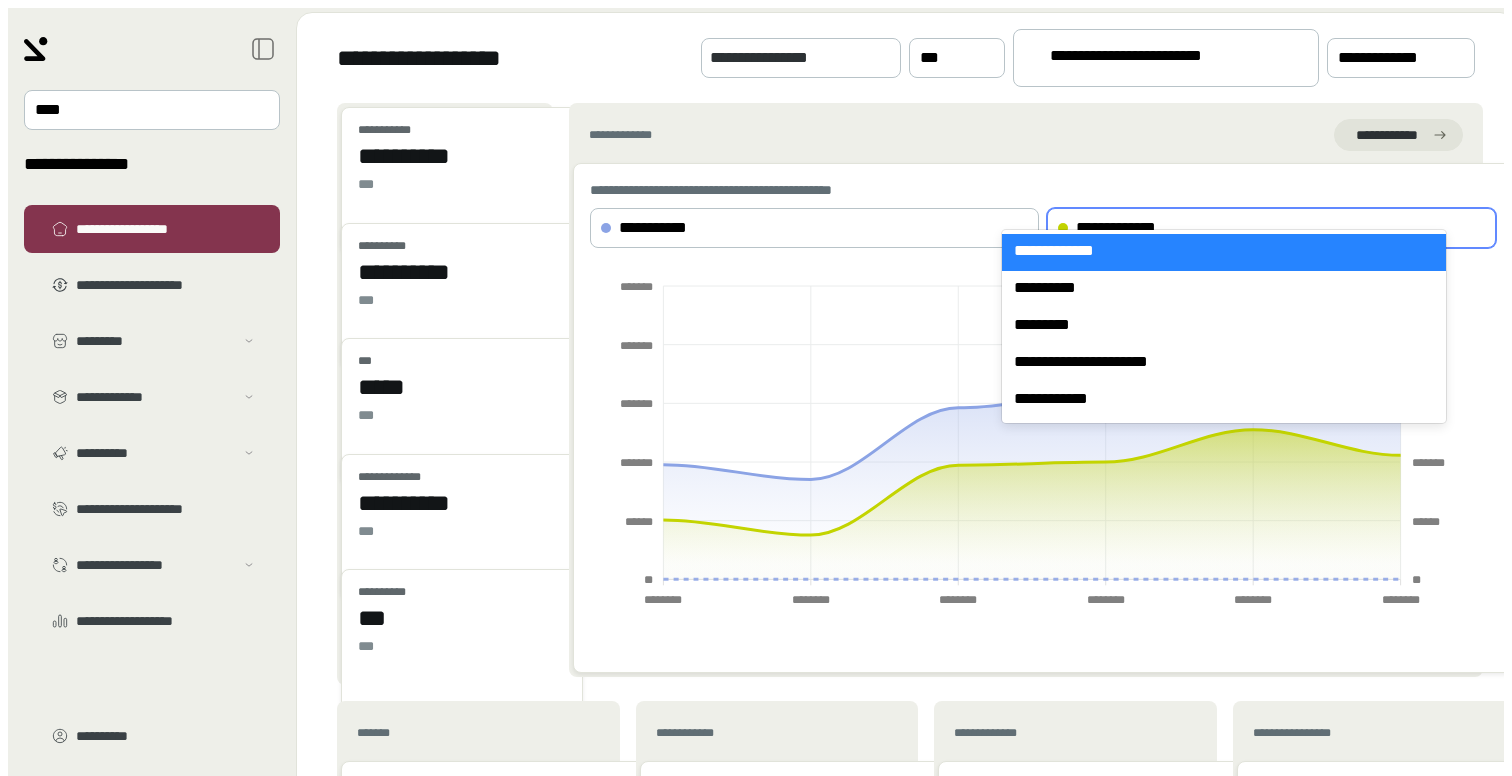 click on "[FIRST] [LAST]" at bounding box center (1255, 228) 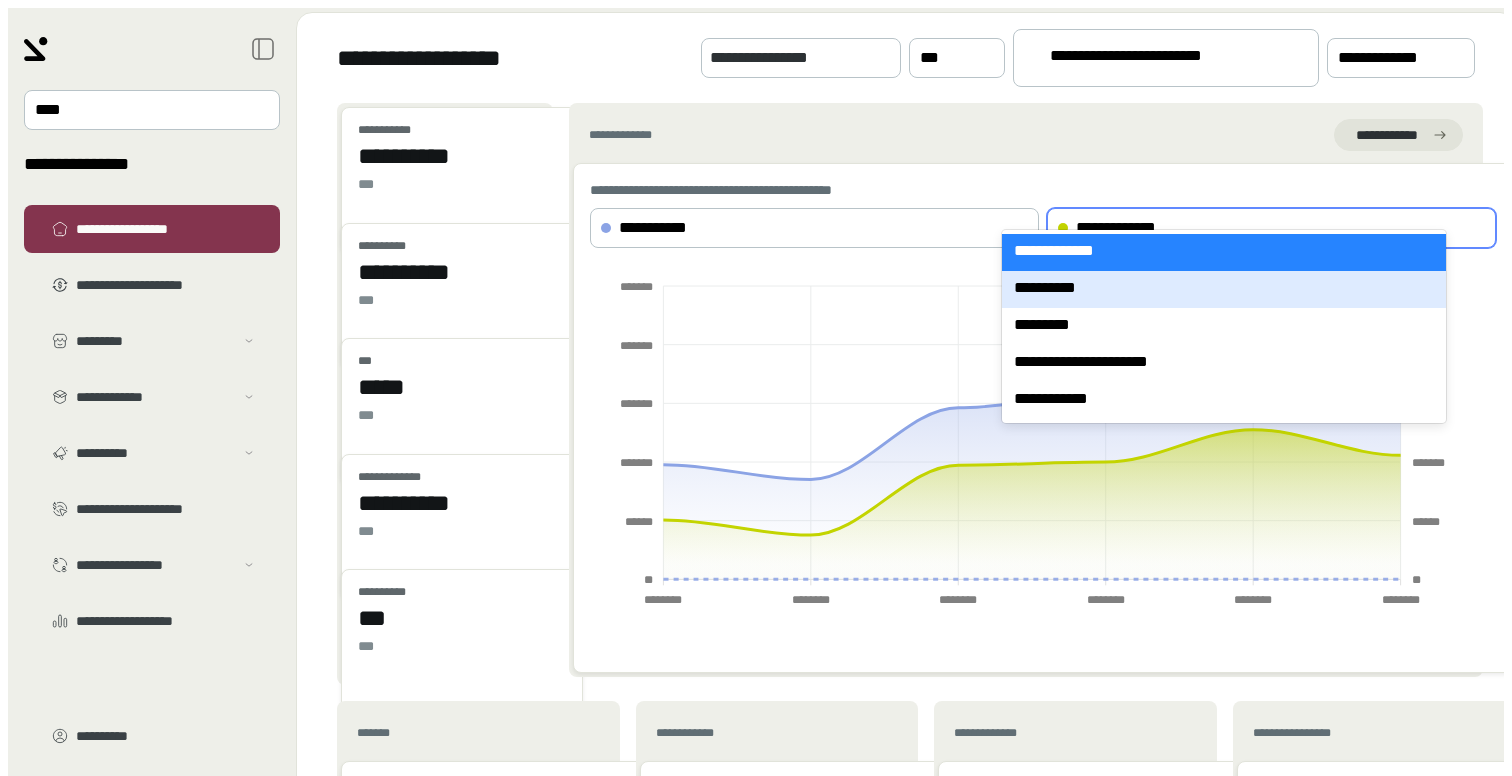 click on "[FIRST] [LAST]" at bounding box center (1224, 289) 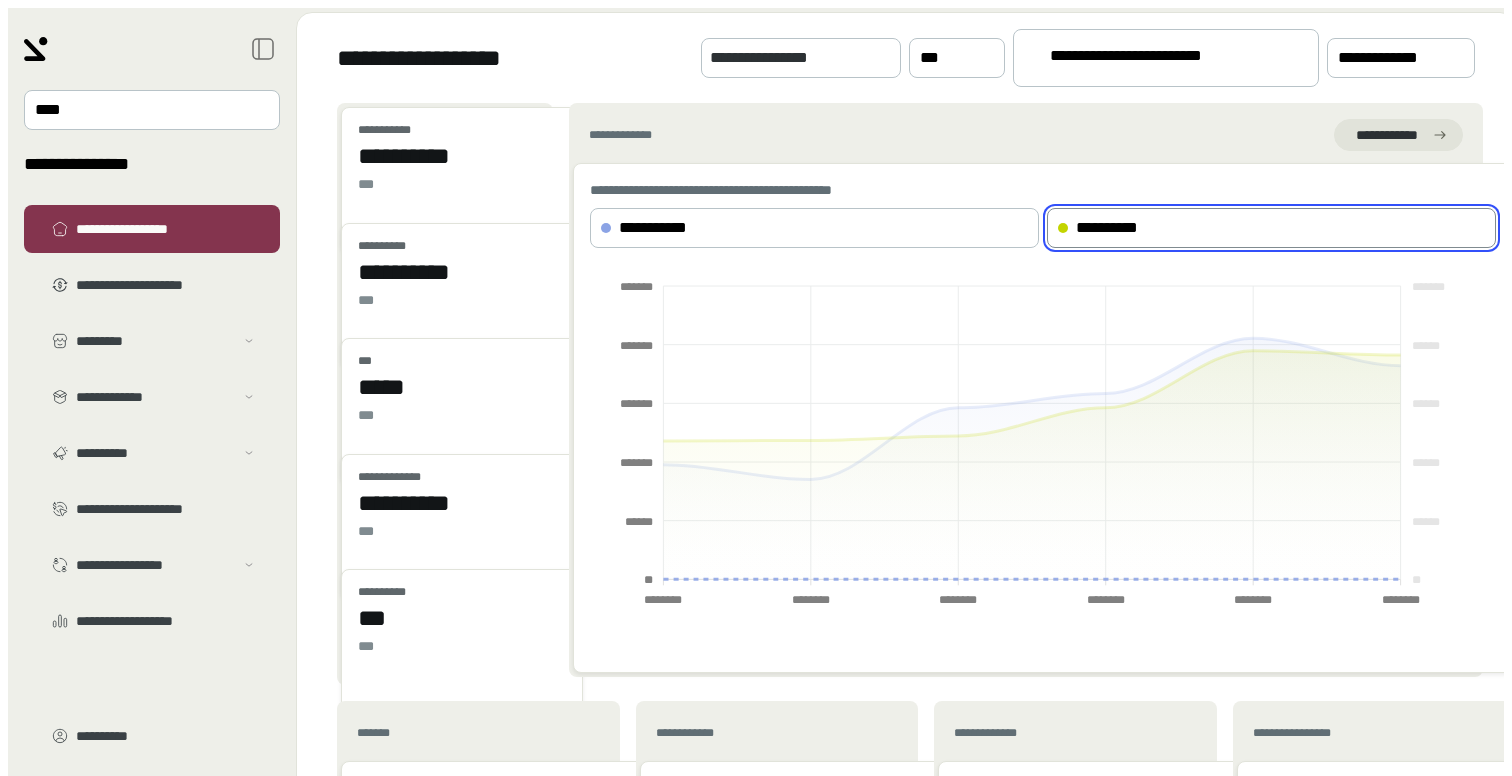 click on "[FIRST] [LAST]" at bounding box center (634, 780) 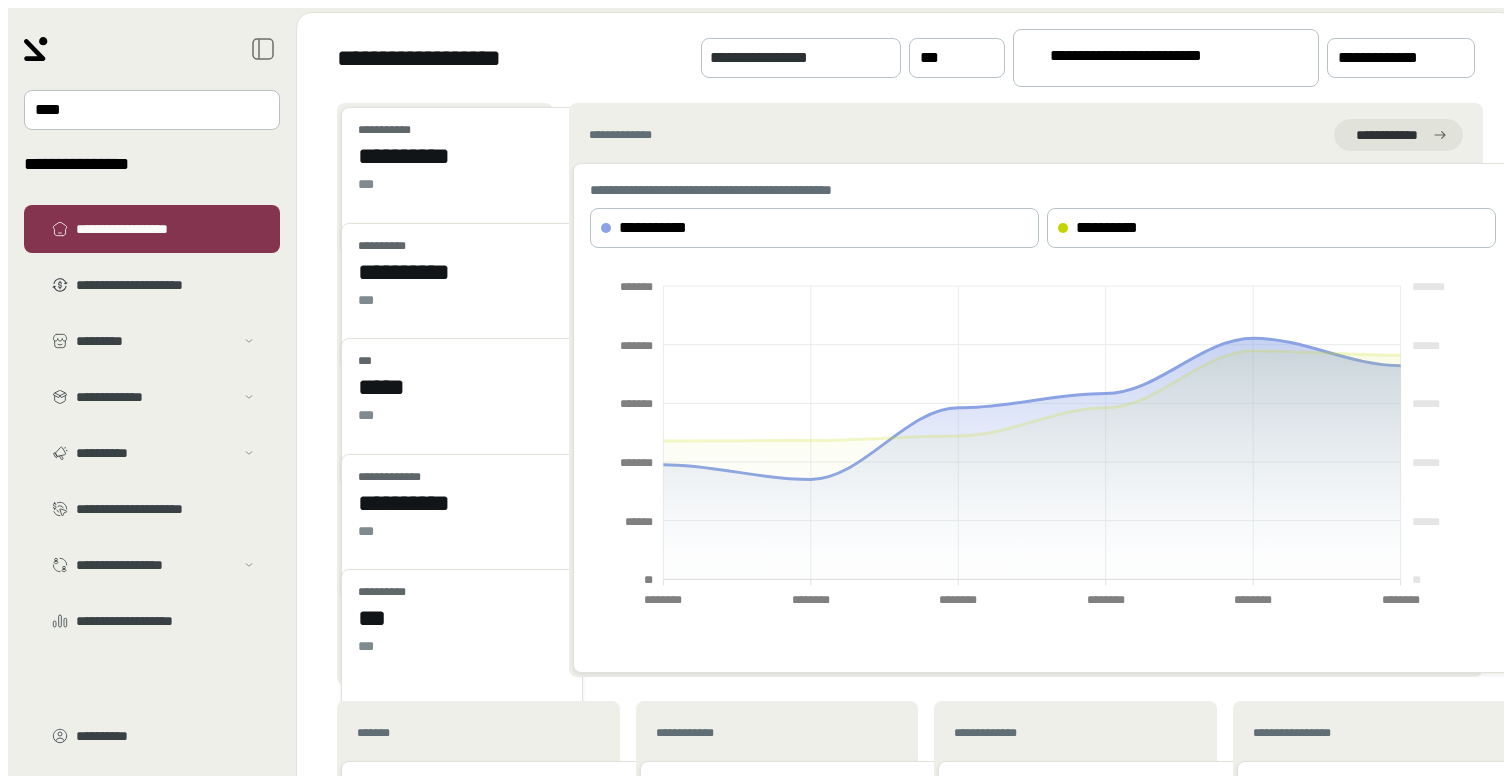 click on "[FIRST] [LAST]" at bounding box center [634, 780] 